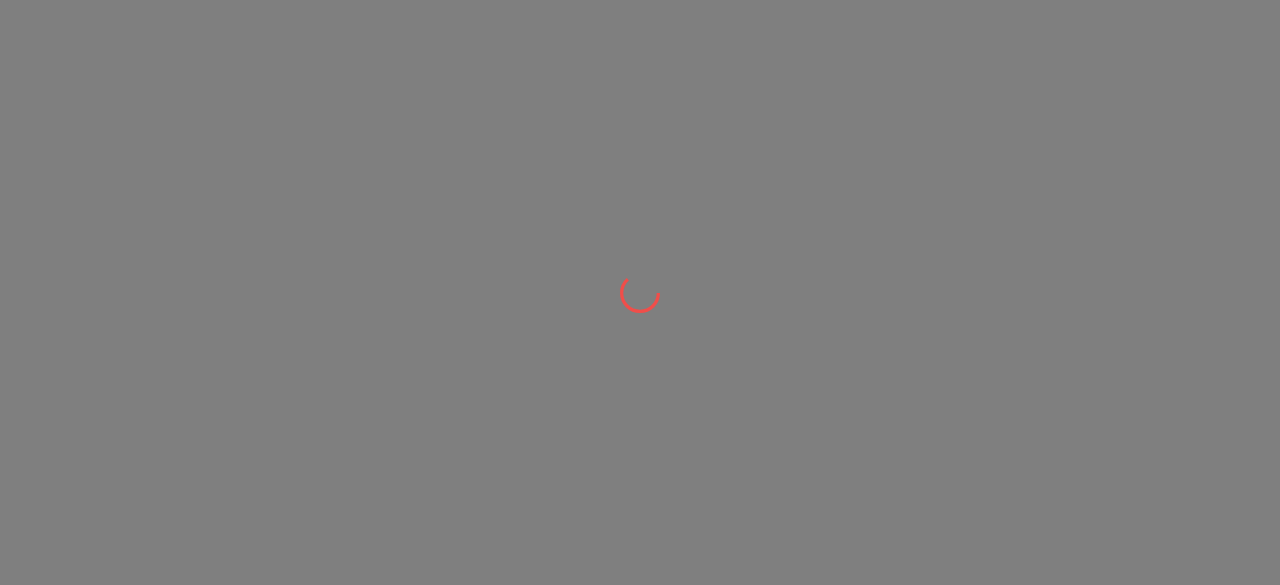 scroll, scrollTop: 0, scrollLeft: 0, axis: both 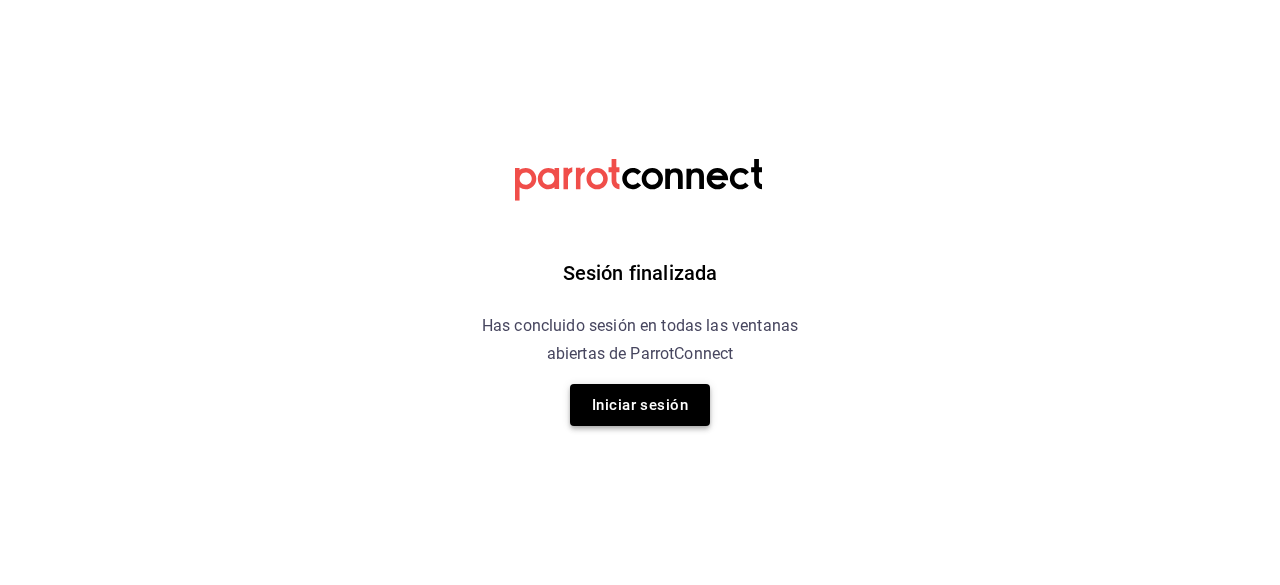 click on "Iniciar sesión" at bounding box center (640, 405) 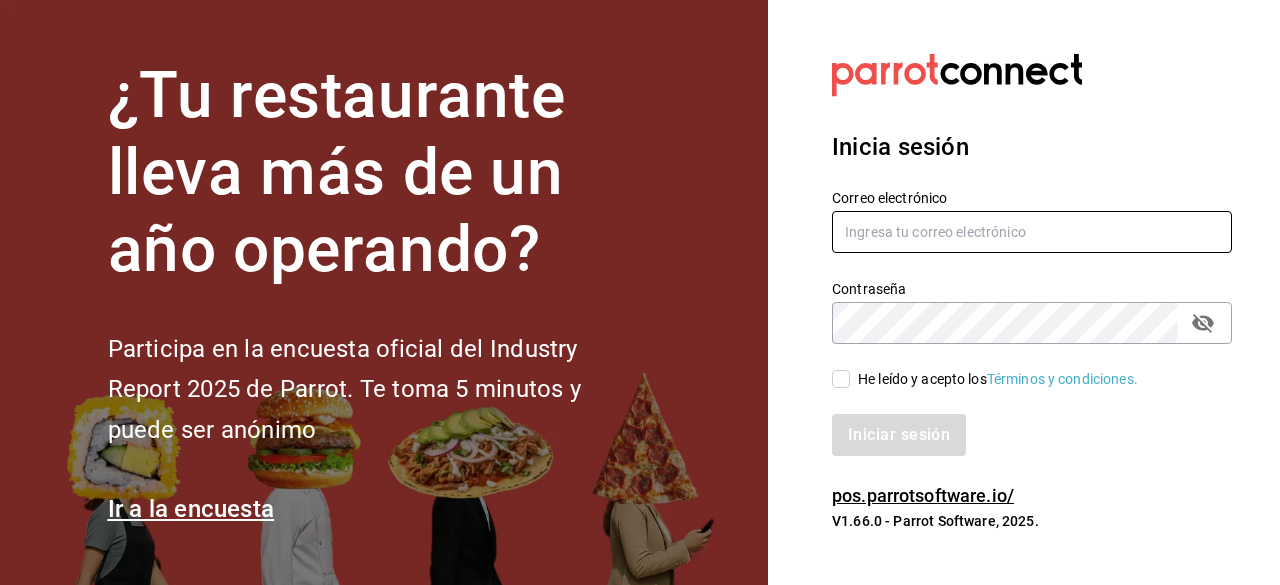 type on "arq.edyth@[EXAMPLE.COM]" 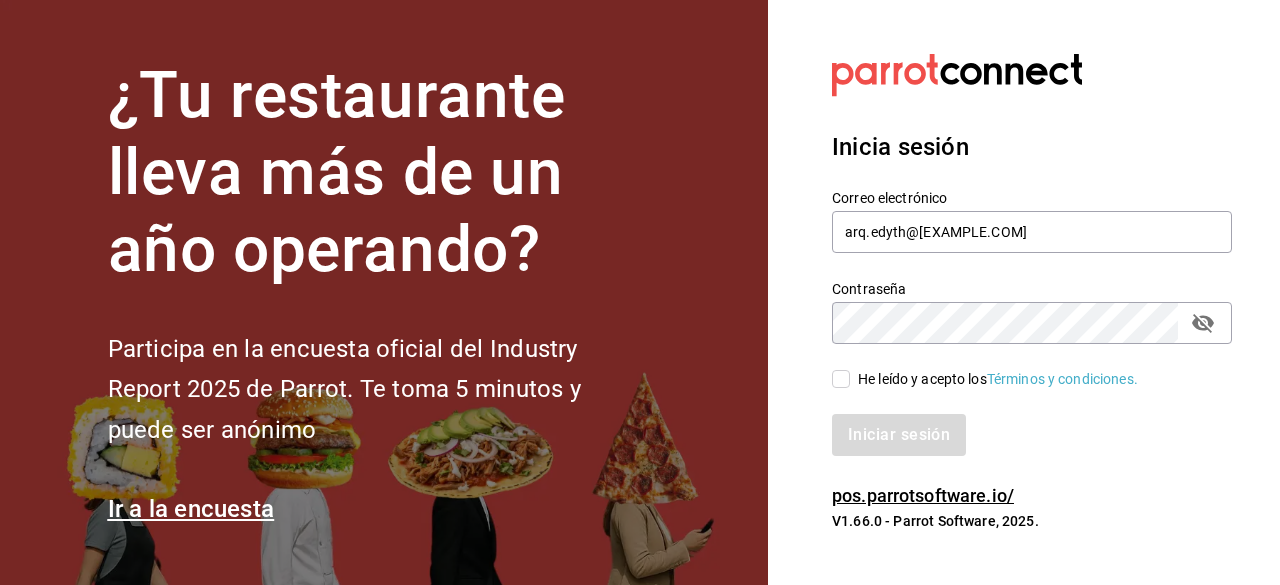 click on "He leído y acepto los  Términos y condiciones." at bounding box center [841, 379] 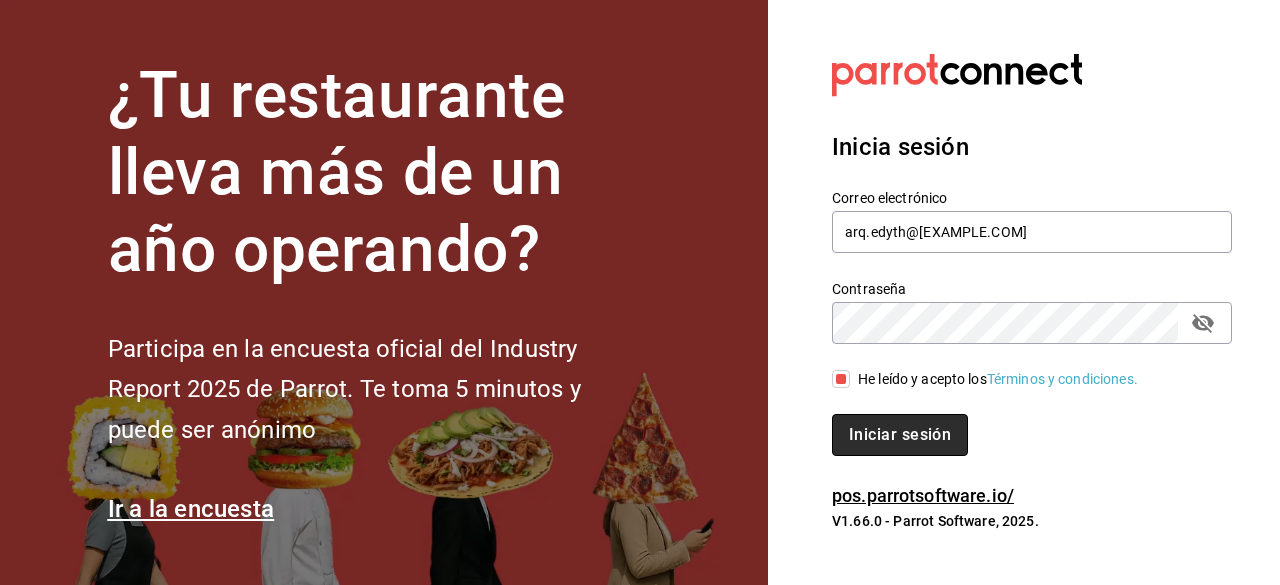 click on "Iniciar sesión" at bounding box center (900, 435) 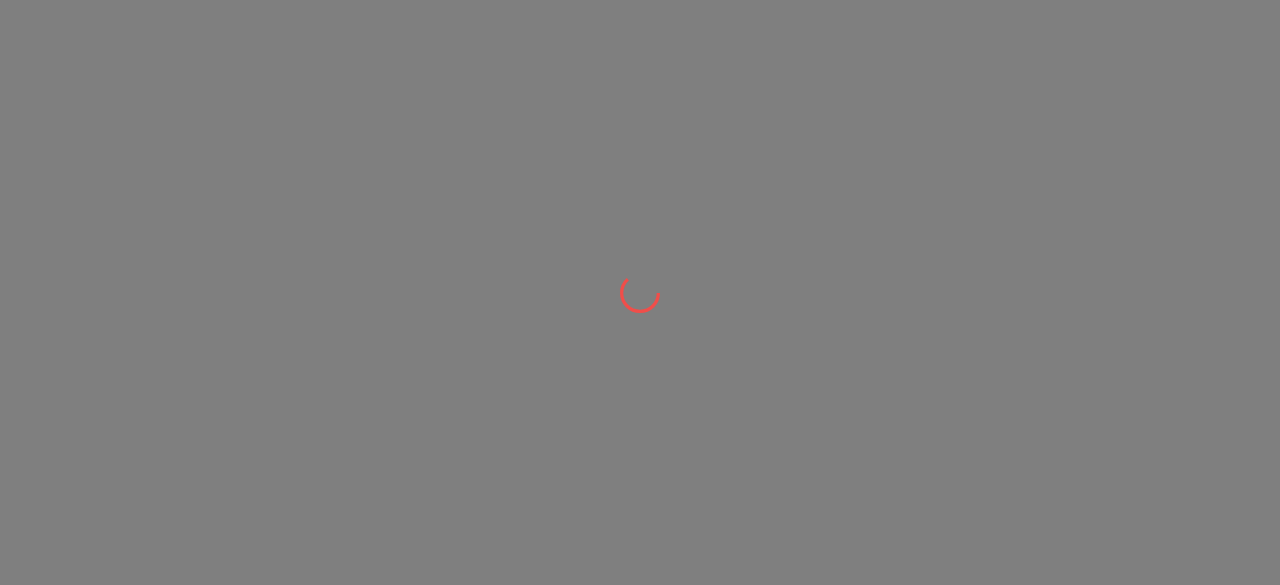 scroll, scrollTop: 0, scrollLeft: 0, axis: both 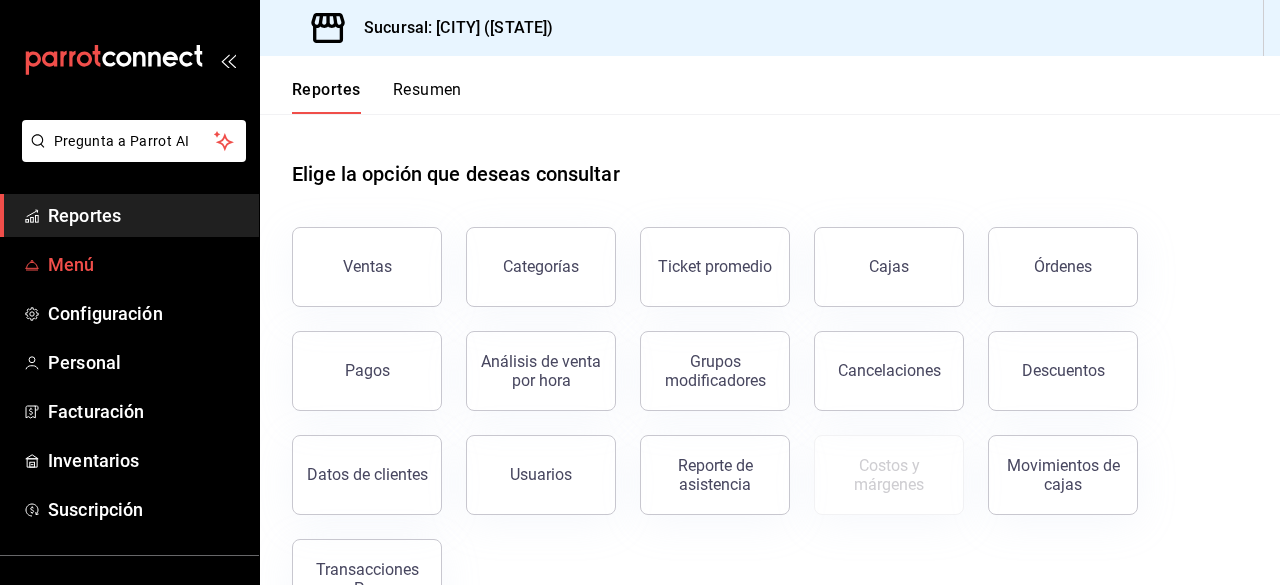 click on "Menú" at bounding box center (145, 264) 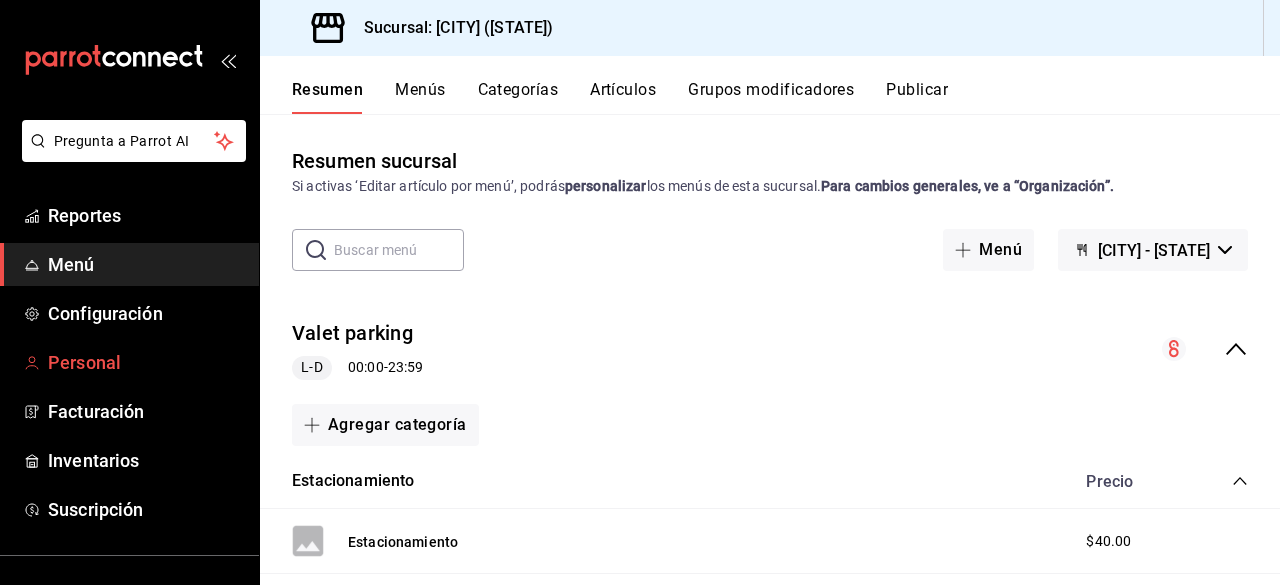click on "Personal" at bounding box center (145, 362) 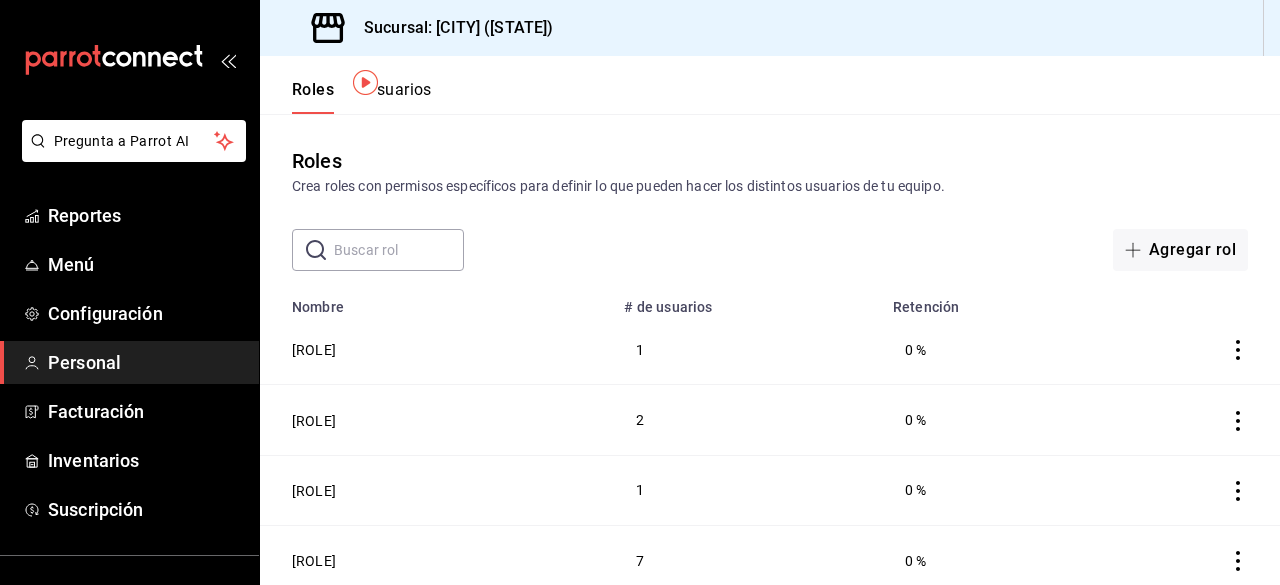 scroll, scrollTop: 78, scrollLeft: 0, axis: vertical 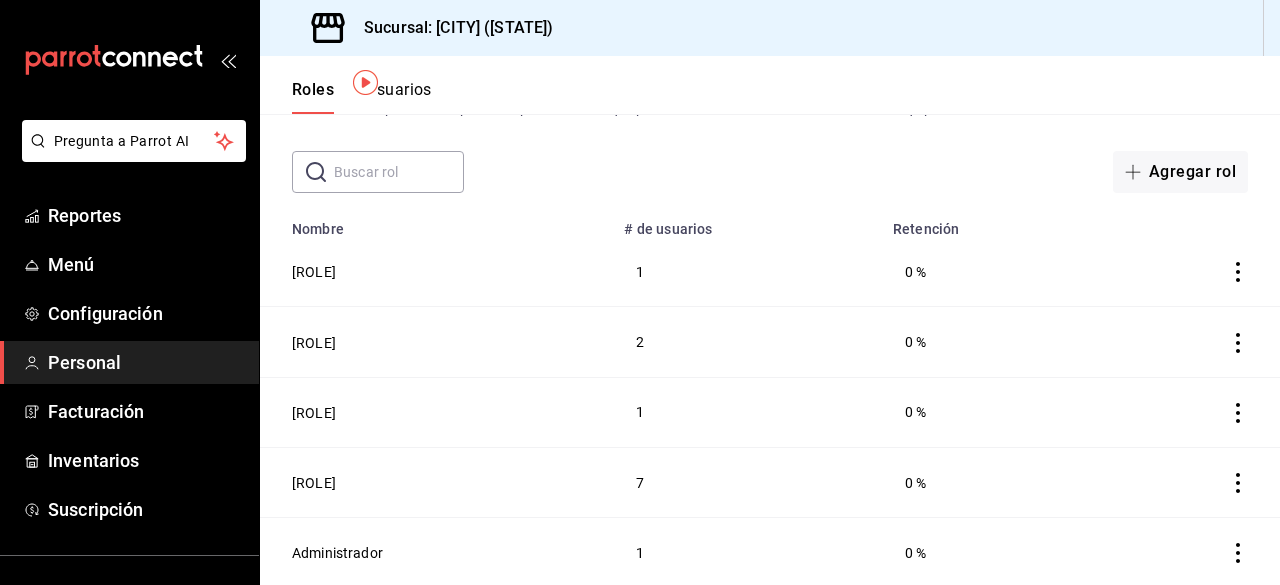 click on "Usuarios" at bounding box center (399, 97) 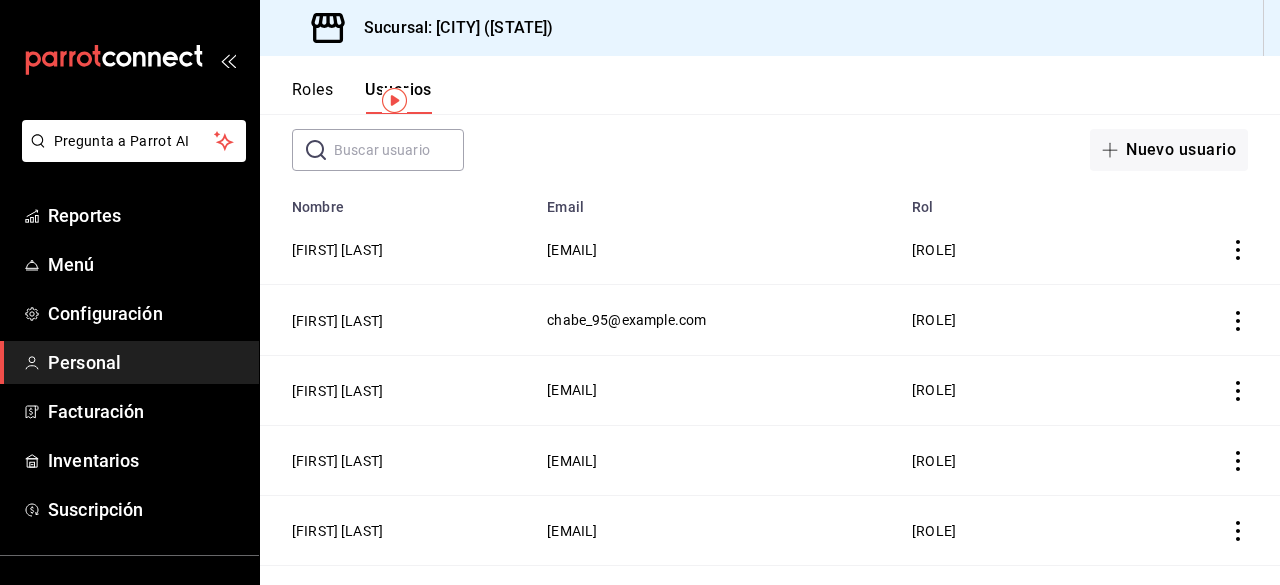 scroll, scrollTop: 111, scrollLeft: 0, axis: vertical 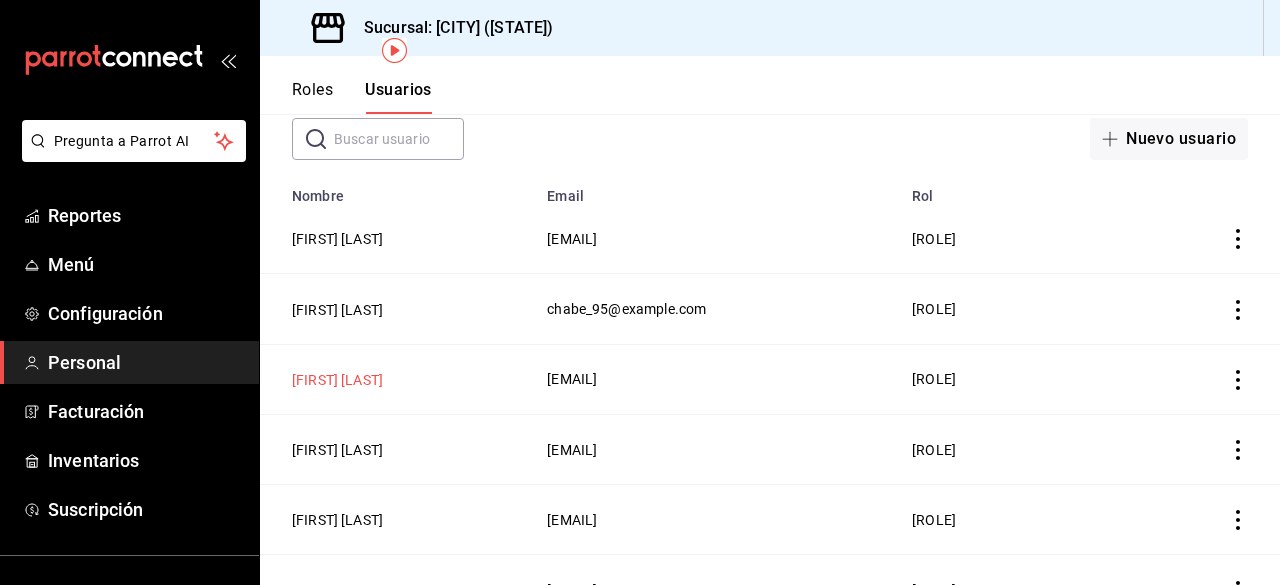 click on "[FIRST] [LAST]" at bounding box center [337, 380] 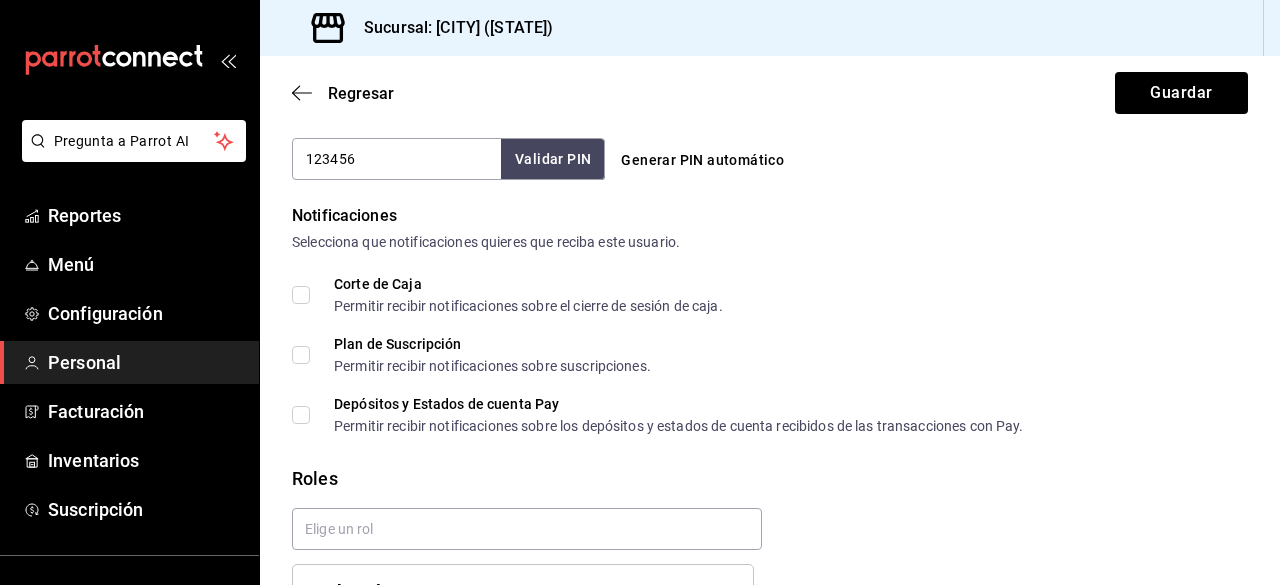 scroll, scrollTop: 1079, scrollLeft: 0, axis: vertical 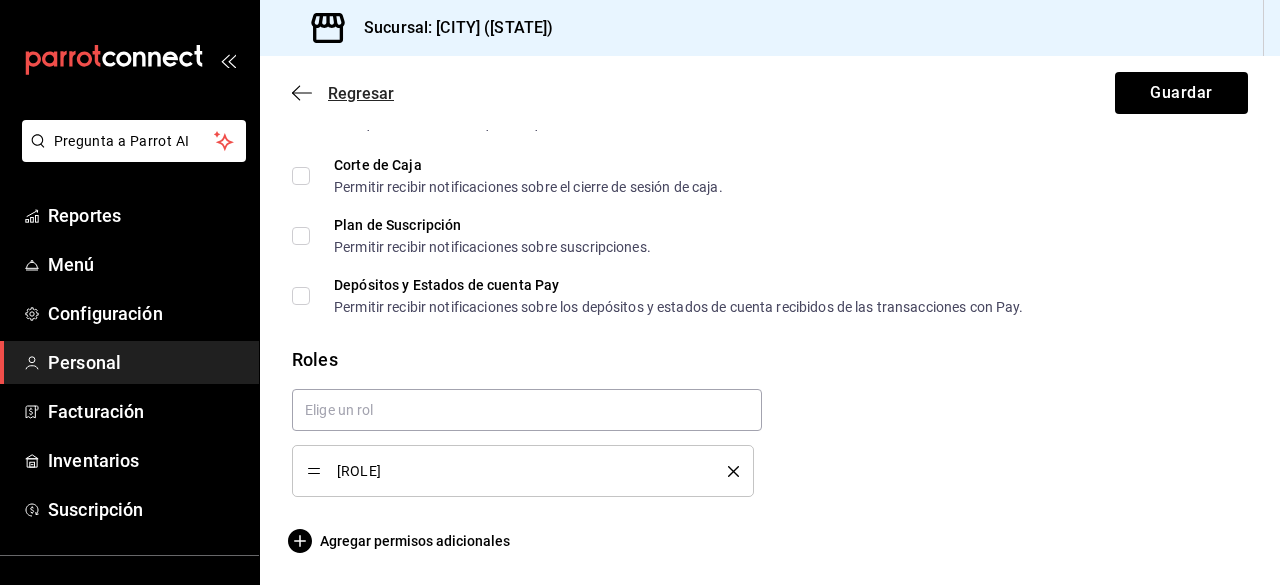 click at bounding box center (302, 93) 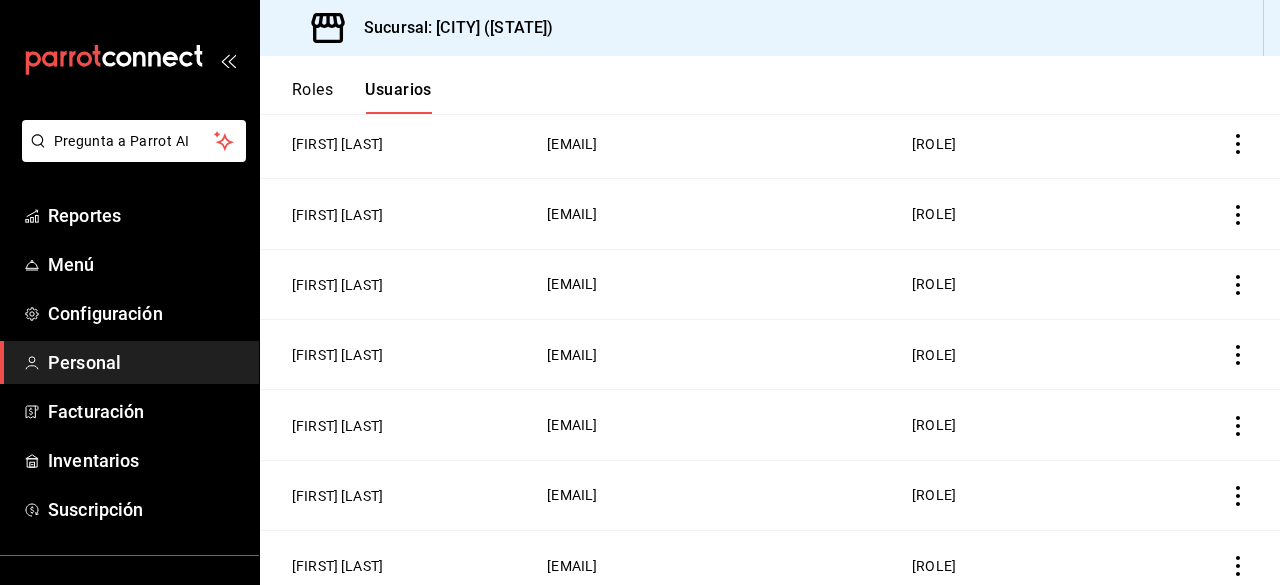 scroll, scrollTop: 410, scrollLeft: 0, axis: vertical 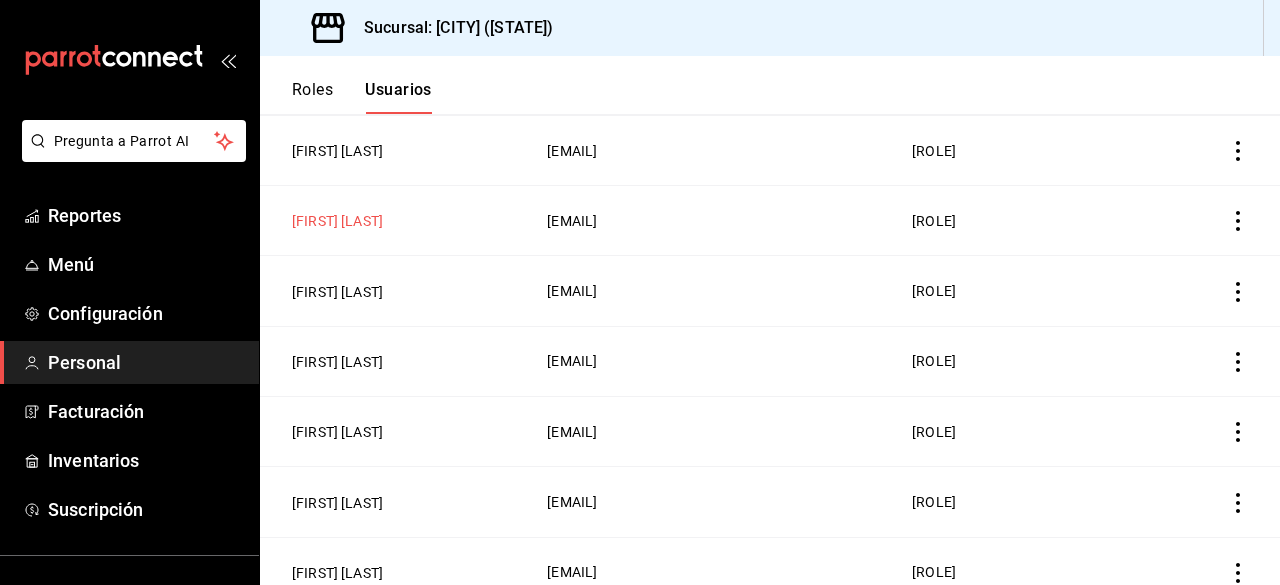 click on "[FIRST] [LAST]" at bounding box center (337, 221) 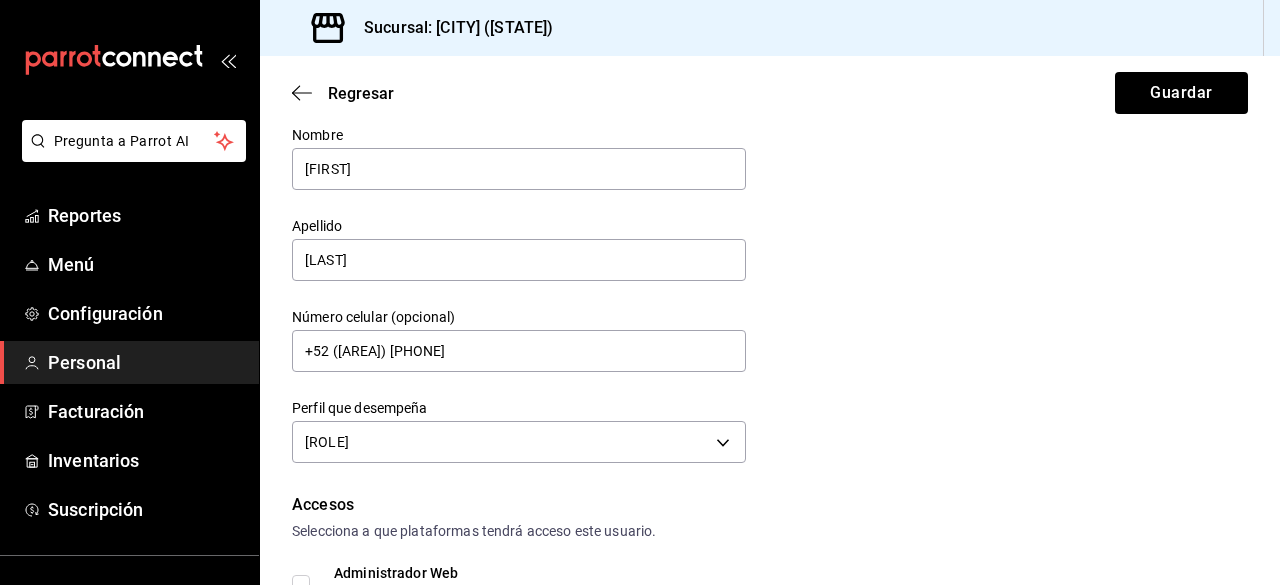 scroll, scrollTop: 0, scrollLeft: 0, axis: both 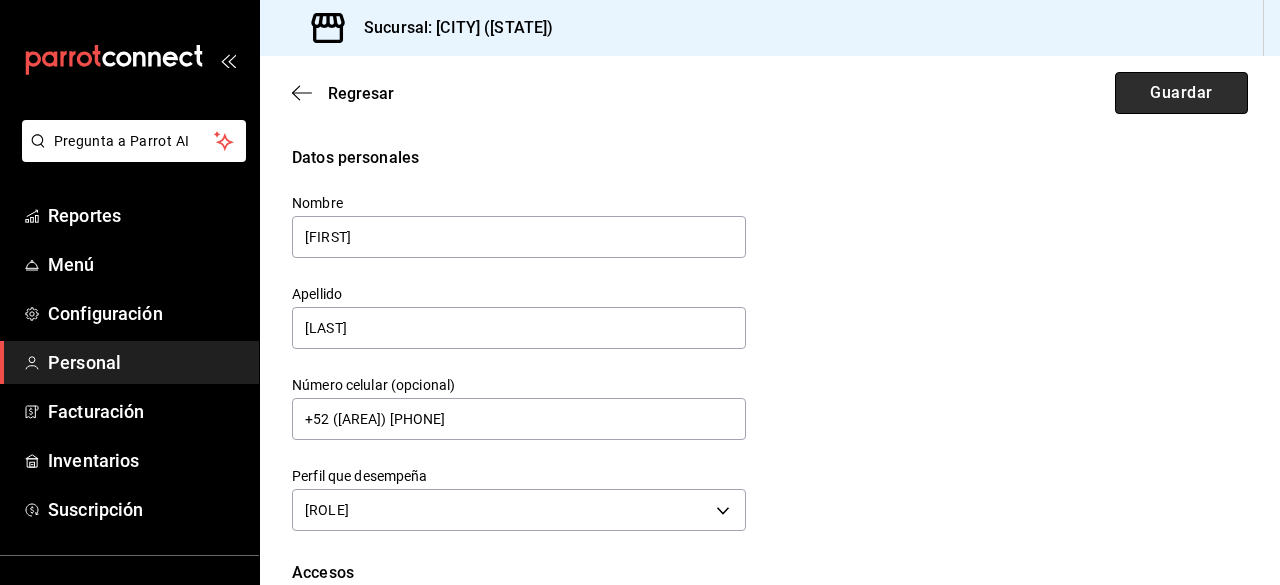 click on "Guardar" at bounding box center (1181, 93) 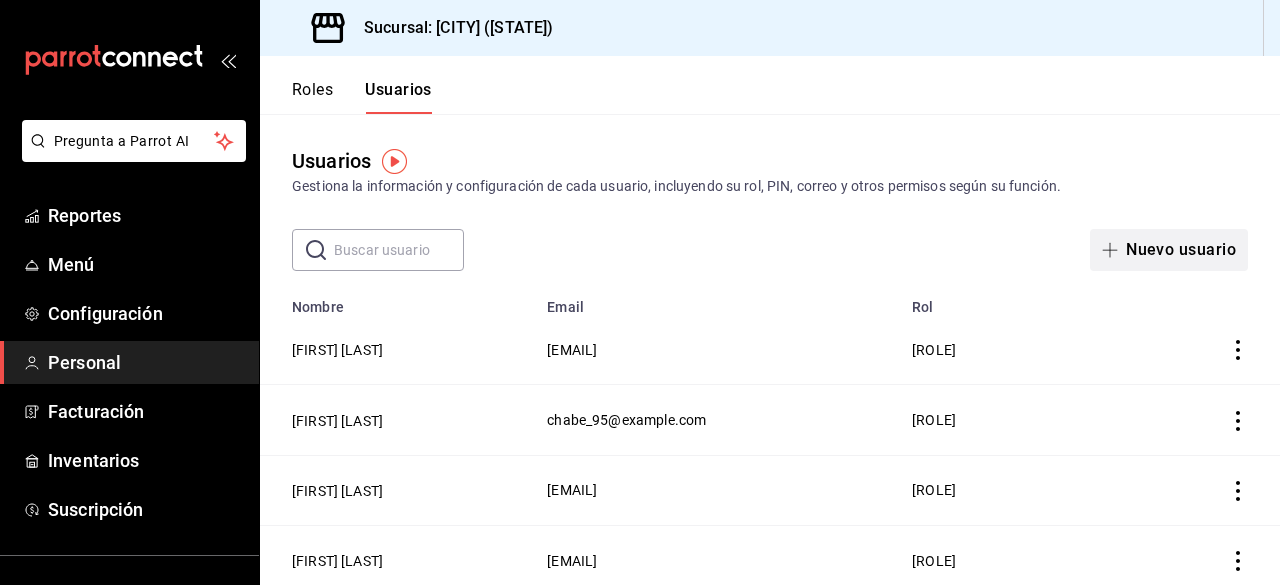 click at bounding box center (1110, 250) 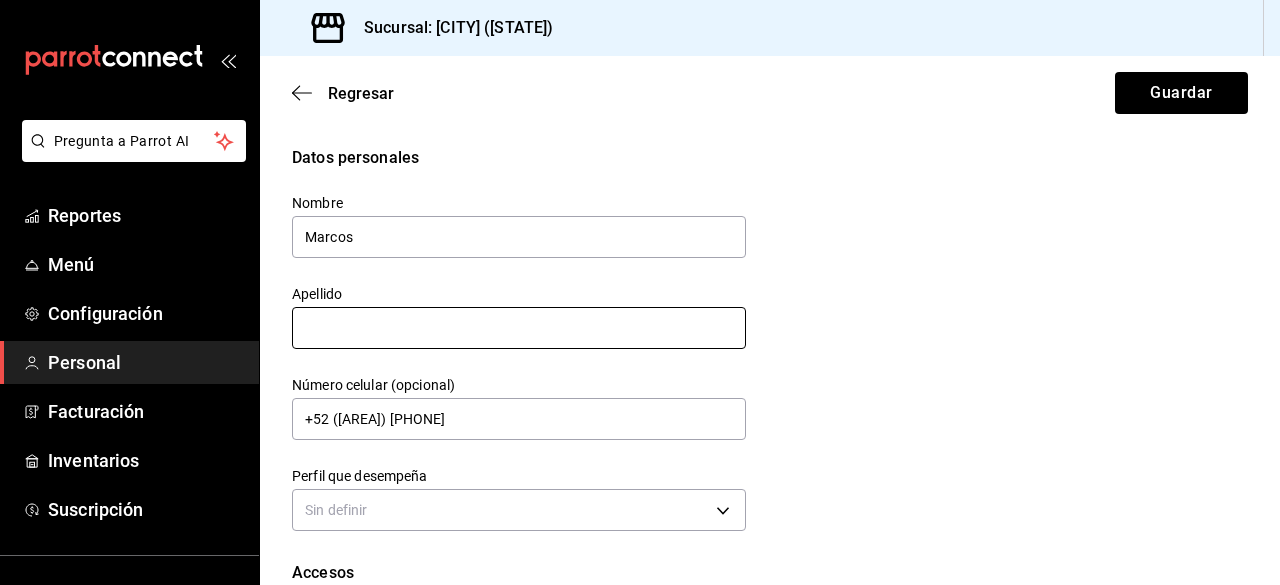 type on "Marcos" 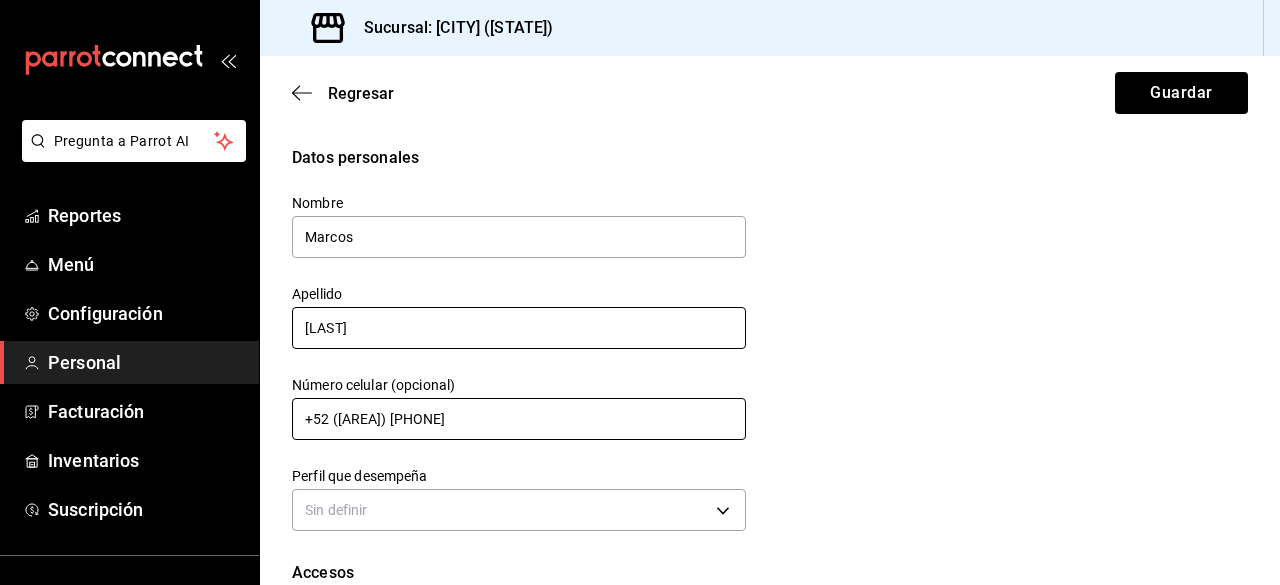 type on "[LAST]" 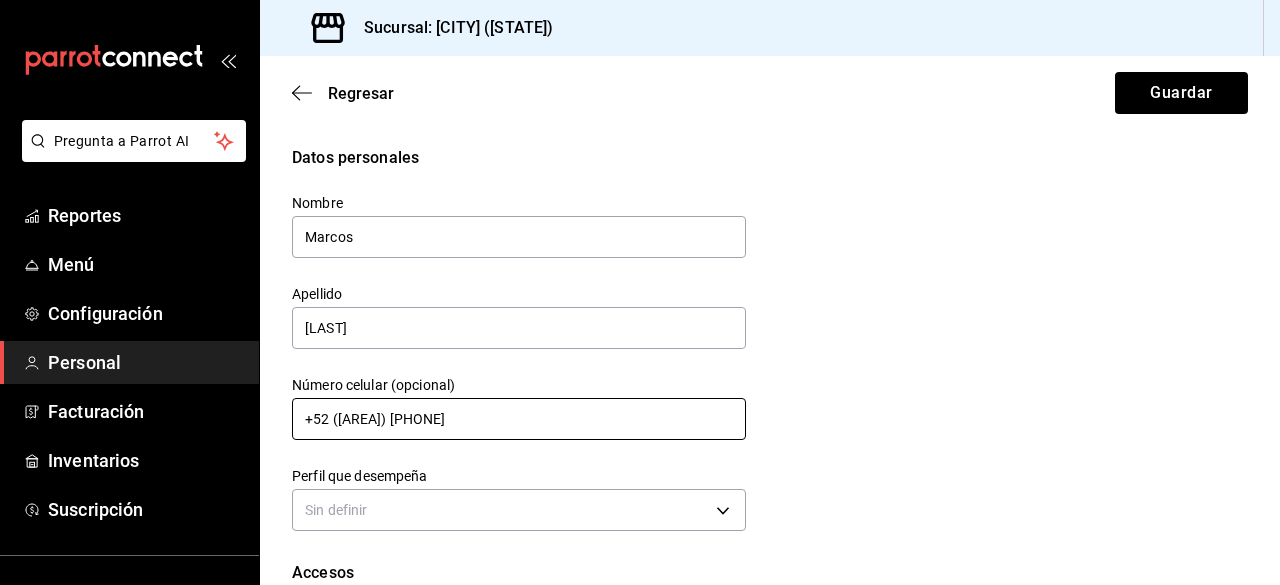 click on "+52 ([AREA]) [PHONE]" at bounding box center [519, 419] 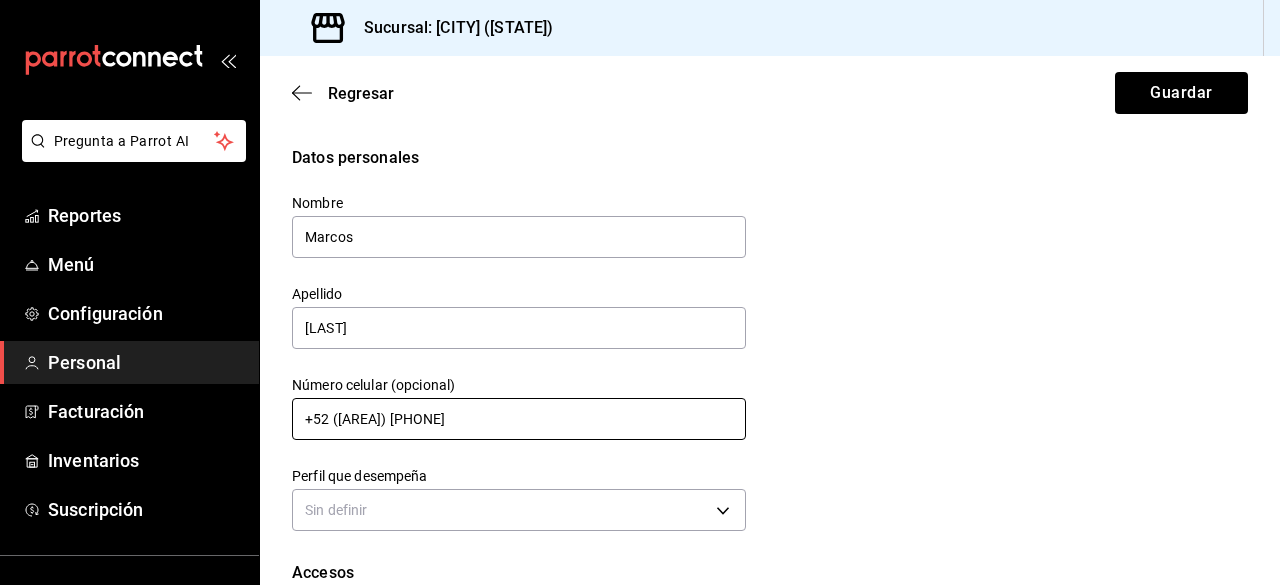 drag, startPoint x: 433, startPoint y: 425, endPoint x: 315, endPoint y: 418, distance: 118.20744 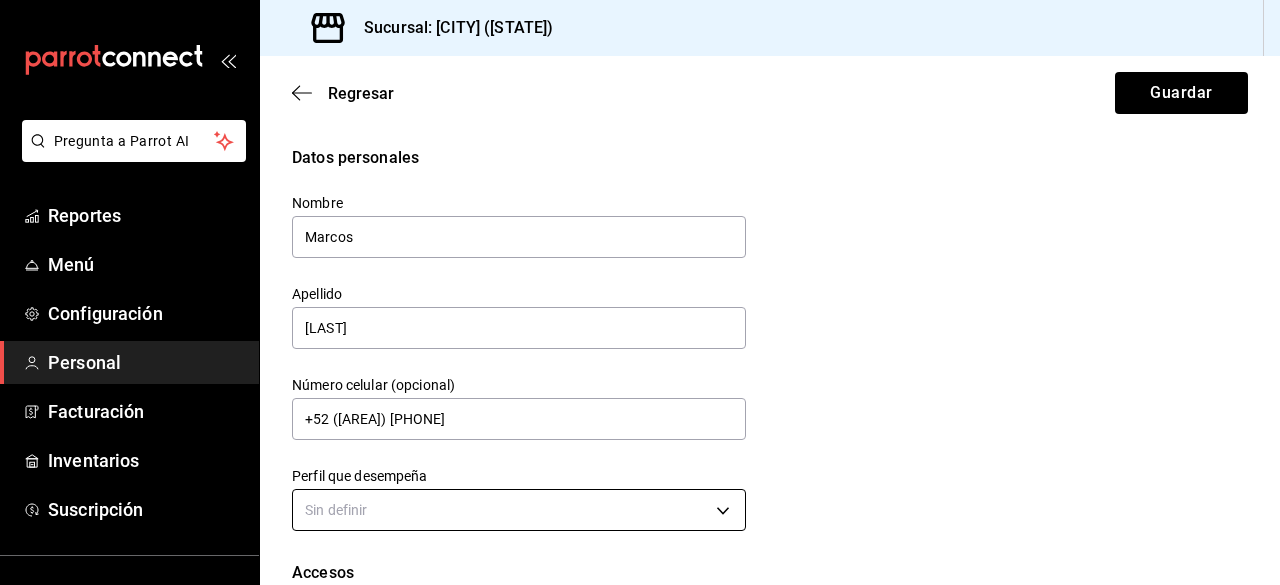 click on "Administrador
value
Pregunta a Parrot AI Reportes   Menú   Configuración   Personal   Facturación   Inventarios   Suscripción   Ayuda Recomienda Parrot   [FIRST] [LAST]   Sugerir nueva función   Sucursal: [CITY] ([STATE]) Regresar Guardar Datos personales Nombre [FIRST] Apellido [LAST] Número celular (opcional) +52 ([AREA]) [PHONE] Perfil que desempeña Sin definir Accesos Selecciona a que plataformas tendrá acceso este usuario. Administrador Web Posibilidad de iniciar sesión en la oficina administrativa de un restaurante.  Acceso al Punto de venta Posibilidad de autenticarse en el POS mediante PIN.  Iniciar sesión en terminal (correo electrónico o QR) Los usuarios podrán iniciar sesión y aceptar términos y condiciones en la terminal. Acceso uso de terminal Los usuarios podrán acceder y utilizar la terminal para visualizar y procesar pagos de sus órdenes. Correo electrónico Se volverá obligatorio al tener ciertos accesos activados. Contraseña Contraseña Repetir contraseña Repetir contraseña PIN Validar PIN ​" at bounding box center (640, 292) 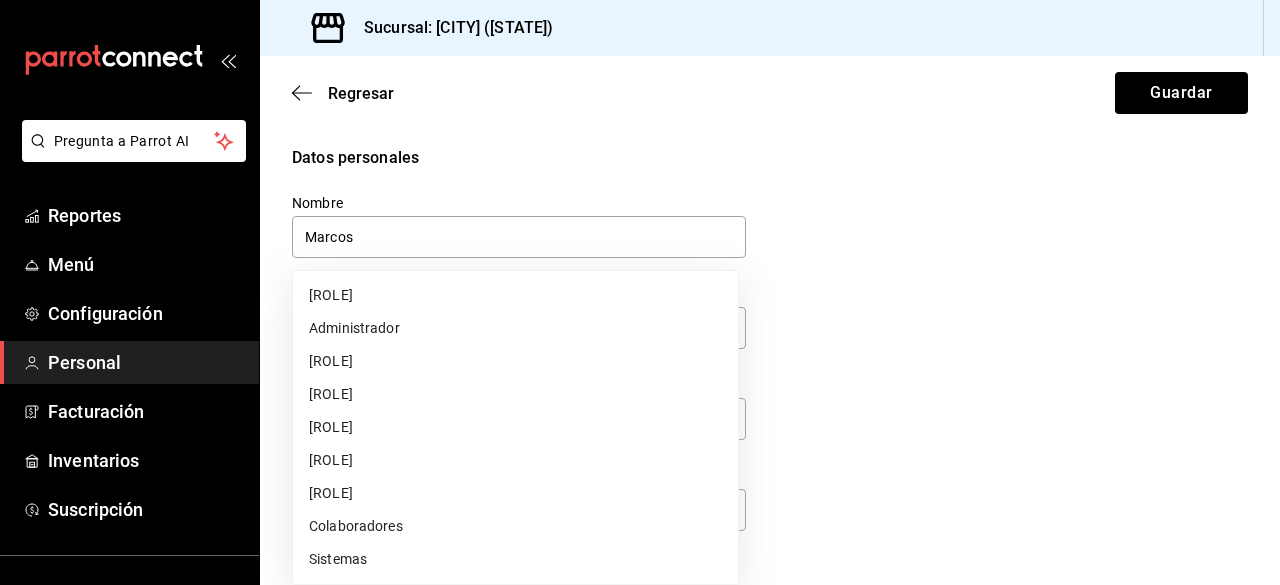 click on "[ROLE]" at bounding box center [515, 427] 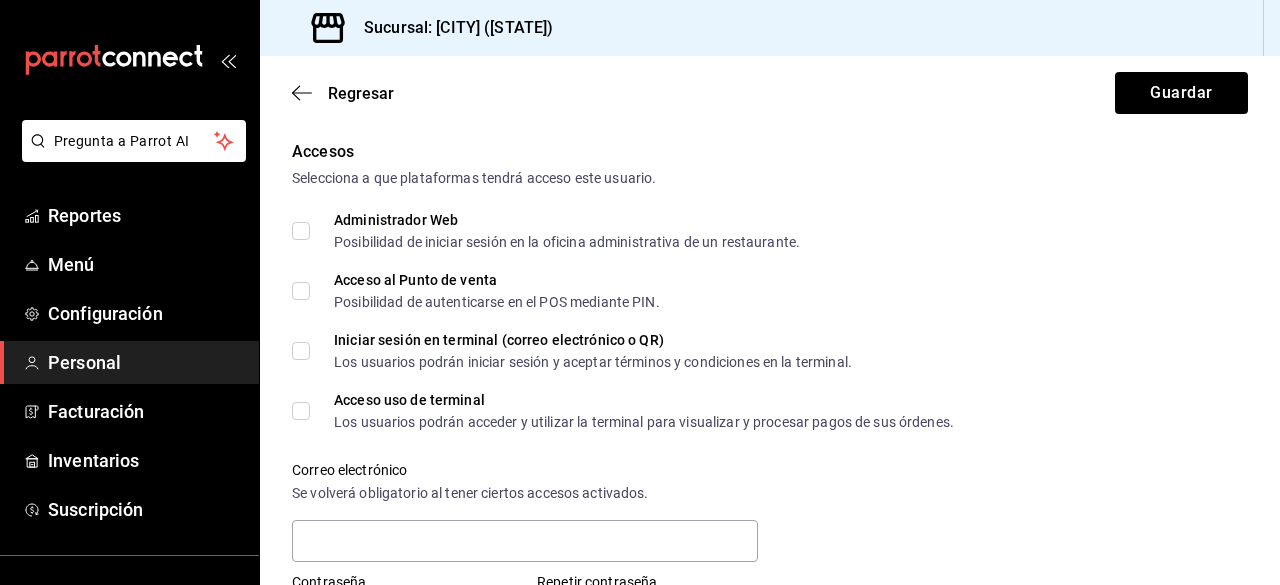 scroll, scrollTop: 420, scrollLeft: 0, axis: vertical 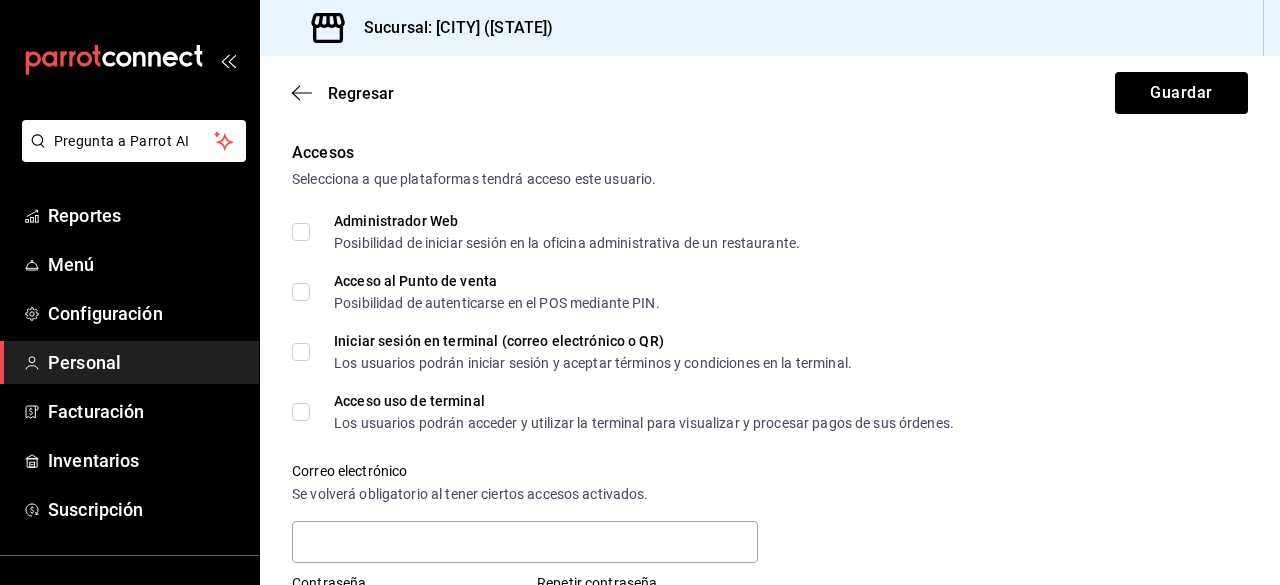 click on "Acceso al Punto de venta Posibilidad de autenticarse en el POS mediante PIN." at bounding box center (301, 292) 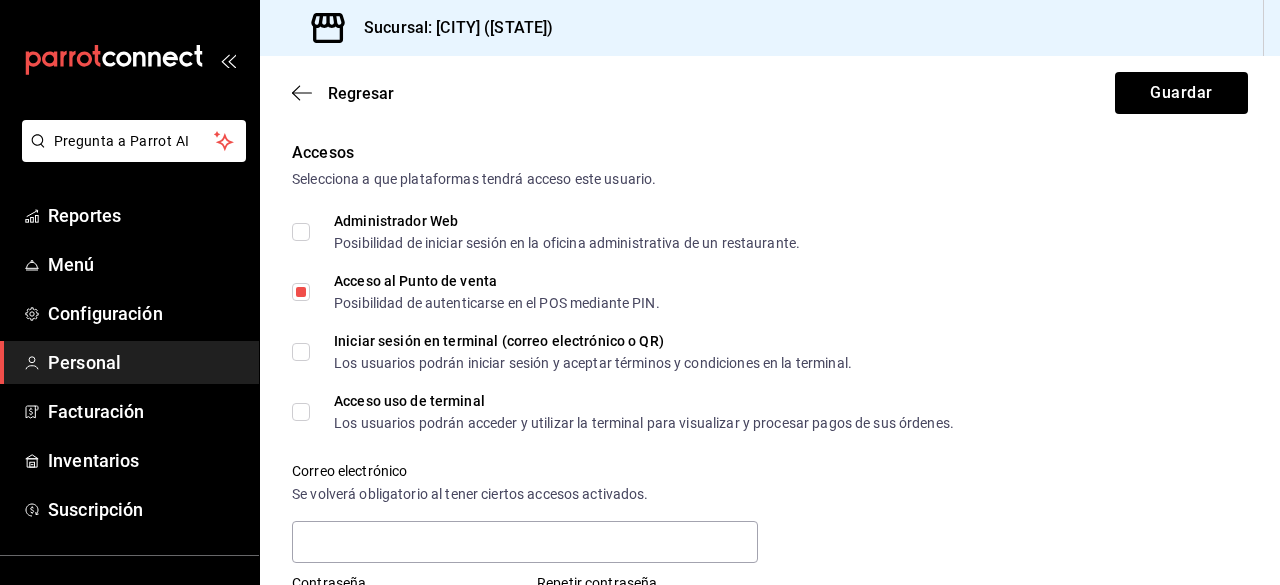 click on "Acceso uso de terminal Los usuarios podrán acceder y utilizar la terminal para visualizar y procesar pagos de sus órdenes." at bounding box center [301, 412] 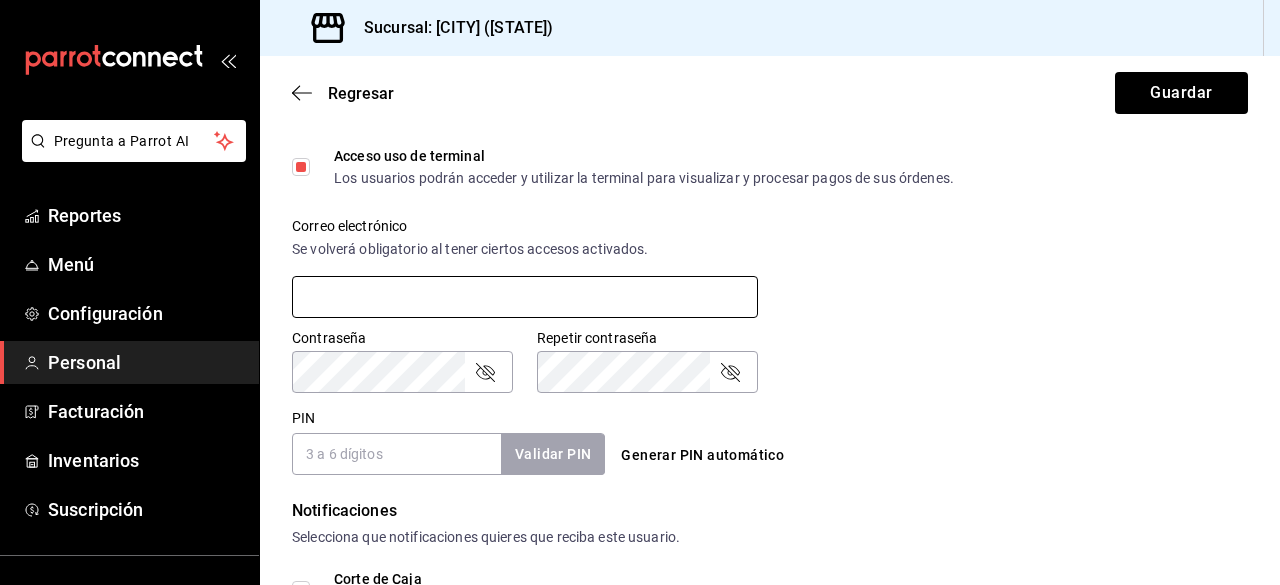 scroll, scrollTop: 677, scrollLeft: 0, axis: vertical 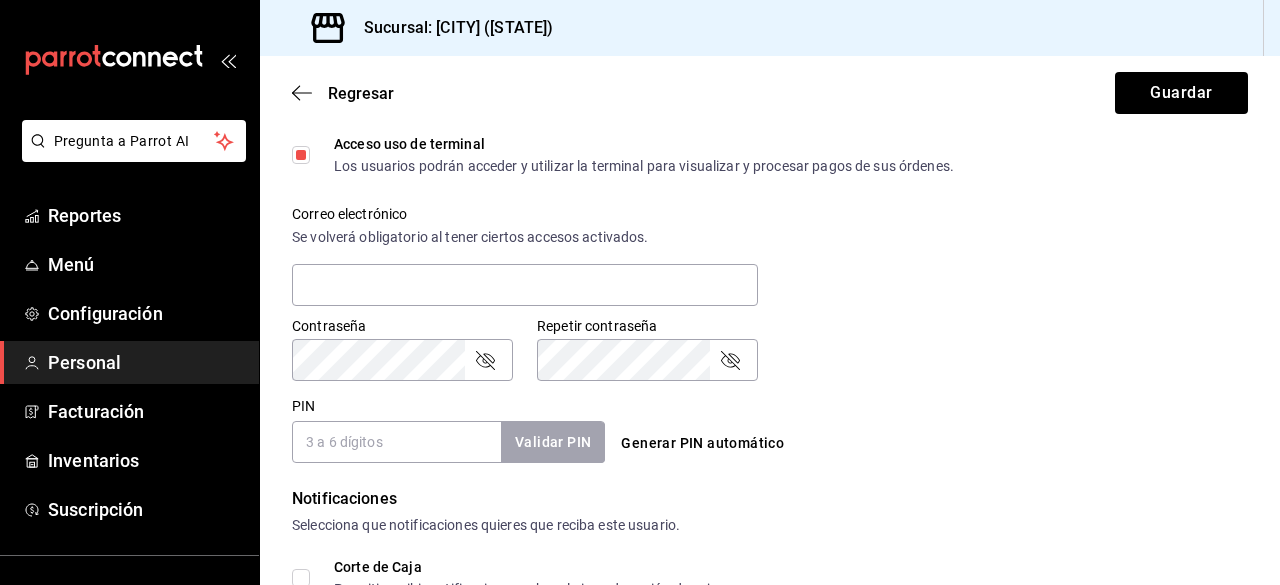 click on "PIN" at bounding box center (396, 442) 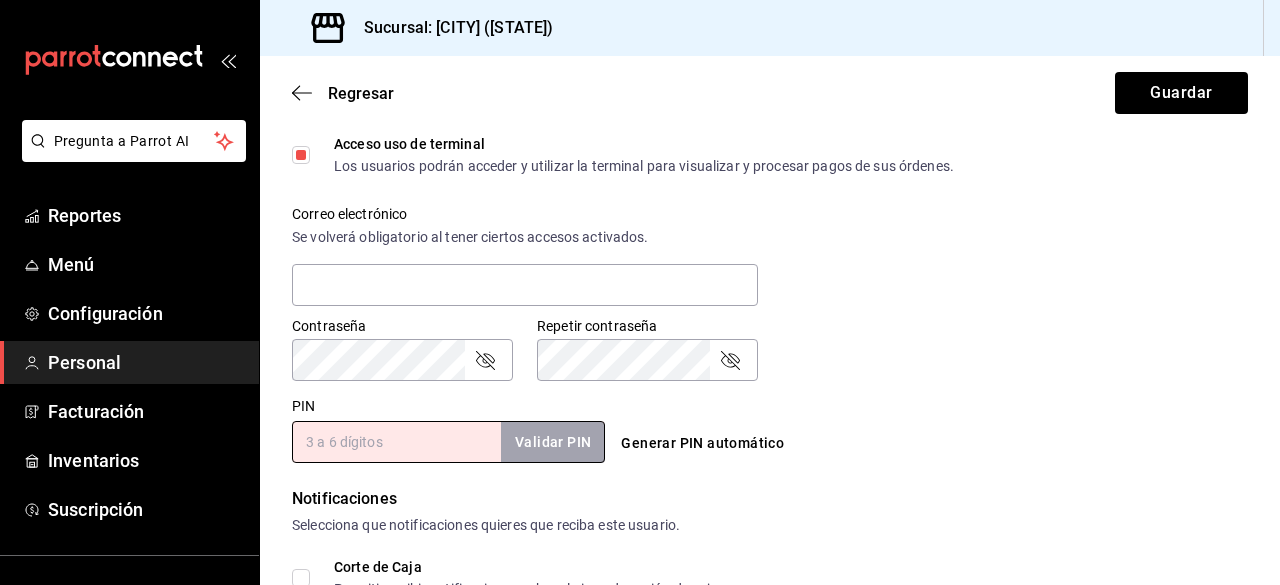 click on "Accesos Selecciona a que plataformas tendrá acceso este usuario. Administrador Web Posibilidad de iniciar sesión en la oficina administrativa de un restaurante.  Acceso al Punto de venta Posibilidad de autenticarse en el POS mediante PIN.  Iniciar sesión en terminal (correo electrónico o QR) Los usuarios podrán iniciar sesión y aceptar términos y condiciones en la terminal. Acceso uso de terminal Los usuarios podrán acceder y utilizar la terminal para visualizar y procesar pagos de sus órdenes. Correo electrónico Se volverá obligatorio al tener ciertos accesos activados. Contraseña Contraseña Repetir contraseña Repetir contraseña PIN Validar PIN ​ Generar PIN automático" at bounding box center [770, 173] 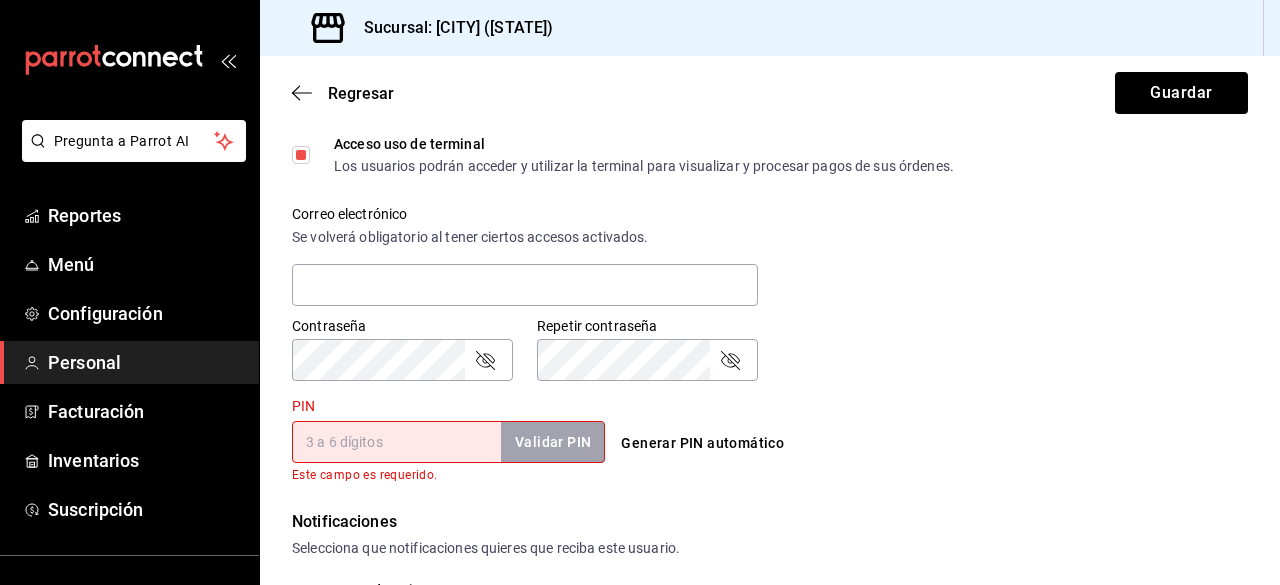 click on "PIN" at bounding box center (396, 442) 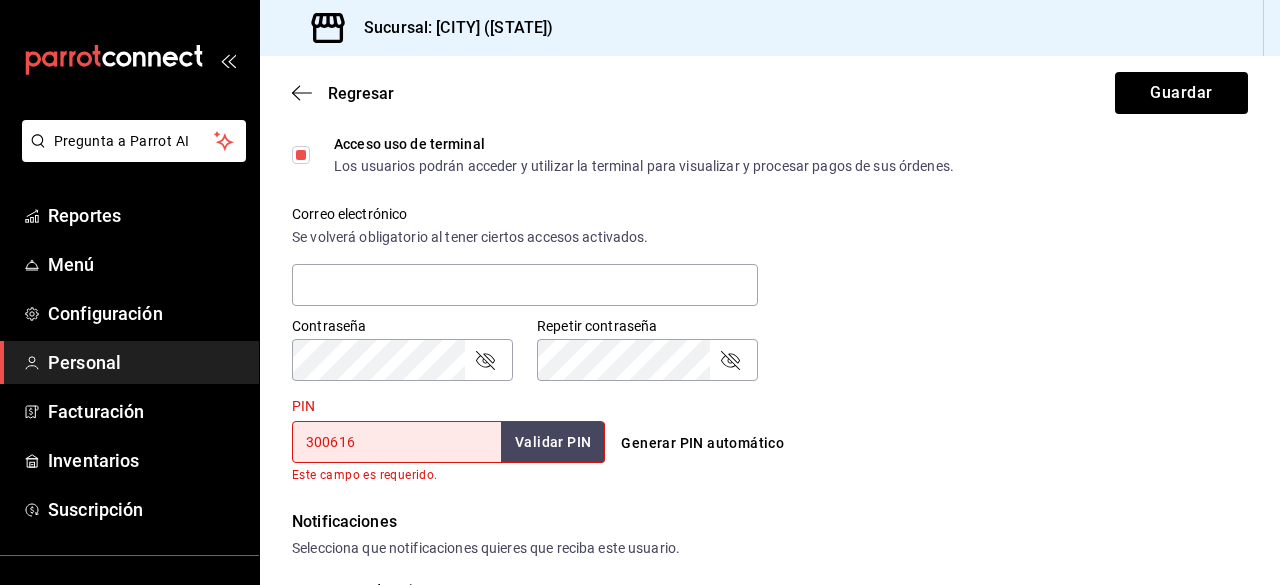 type on "300616" 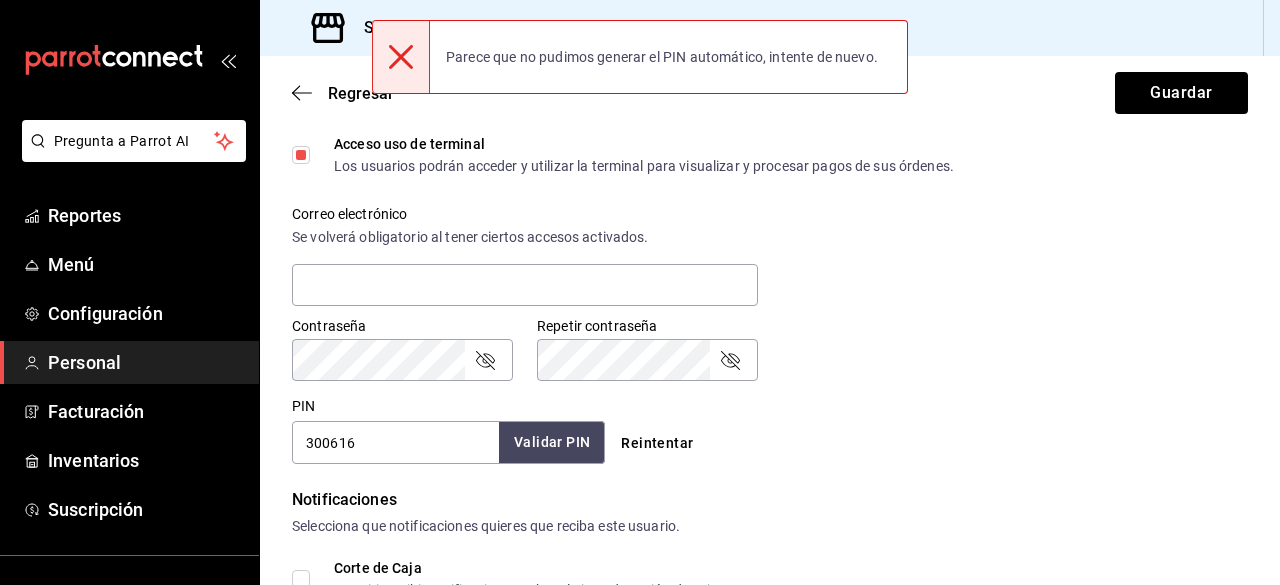click on "Validar PIN" at bounding box center [552, 442] 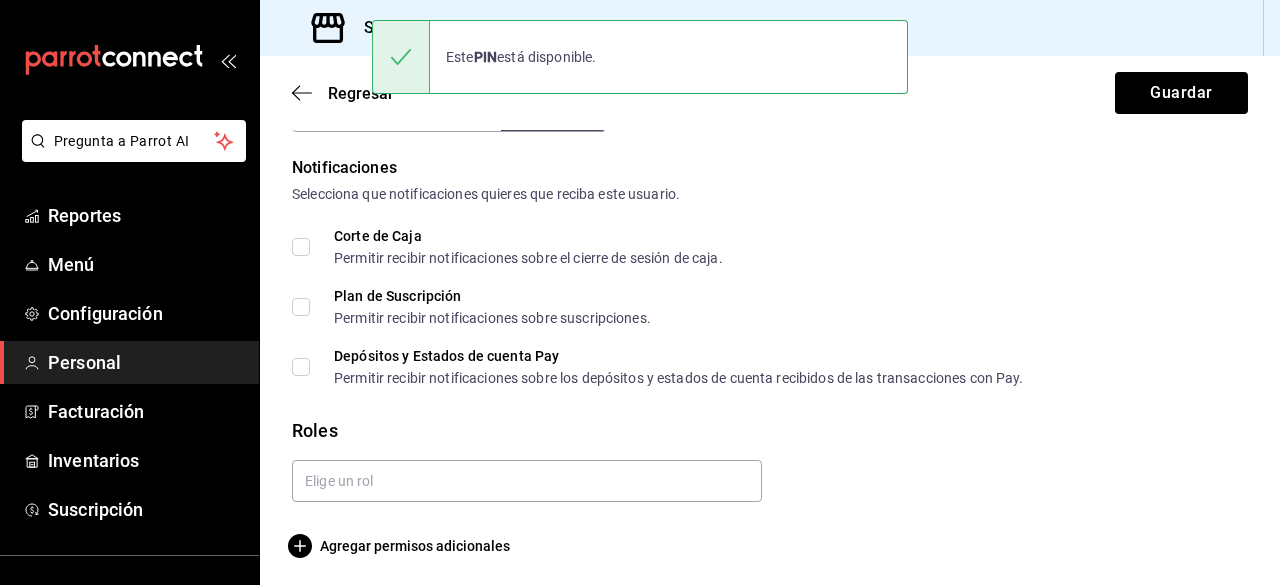 scroll, scrollTop: 1010, scrollLeft: 0, axis: vertical 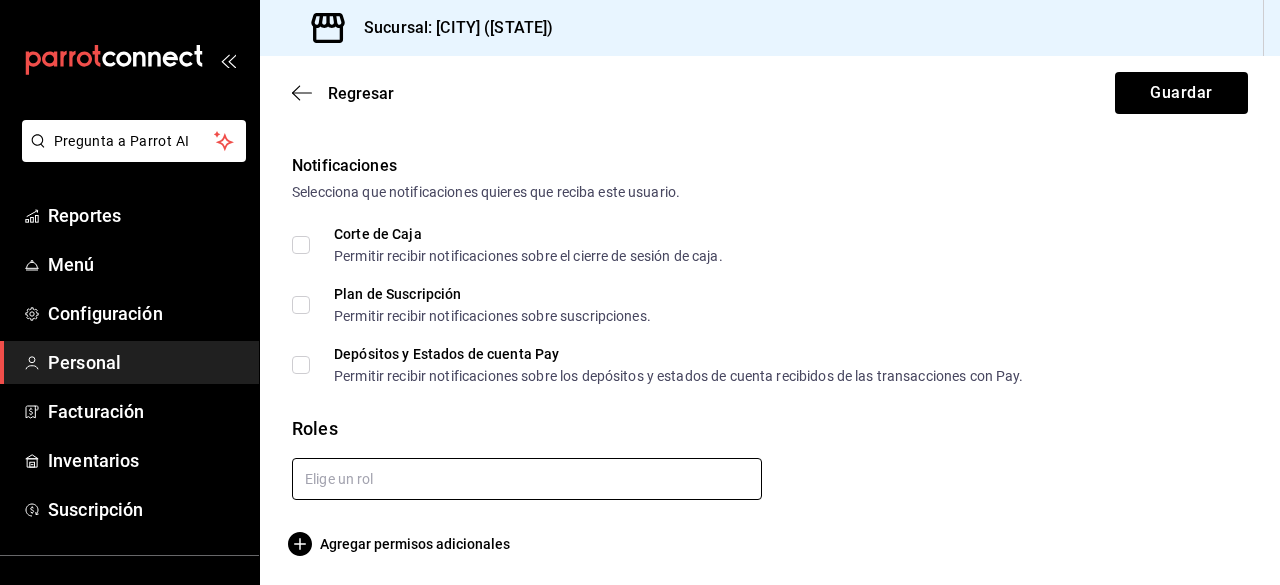 click at bounding box center (527, 479) 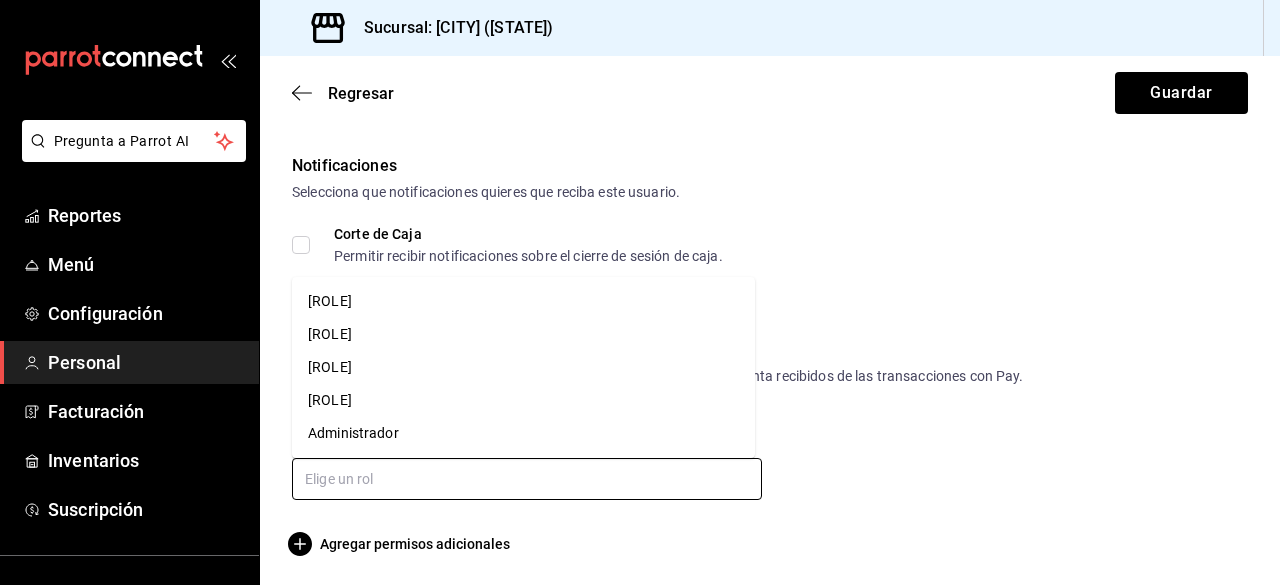 click on "[ROLE]" at bounding box center [523, 400] 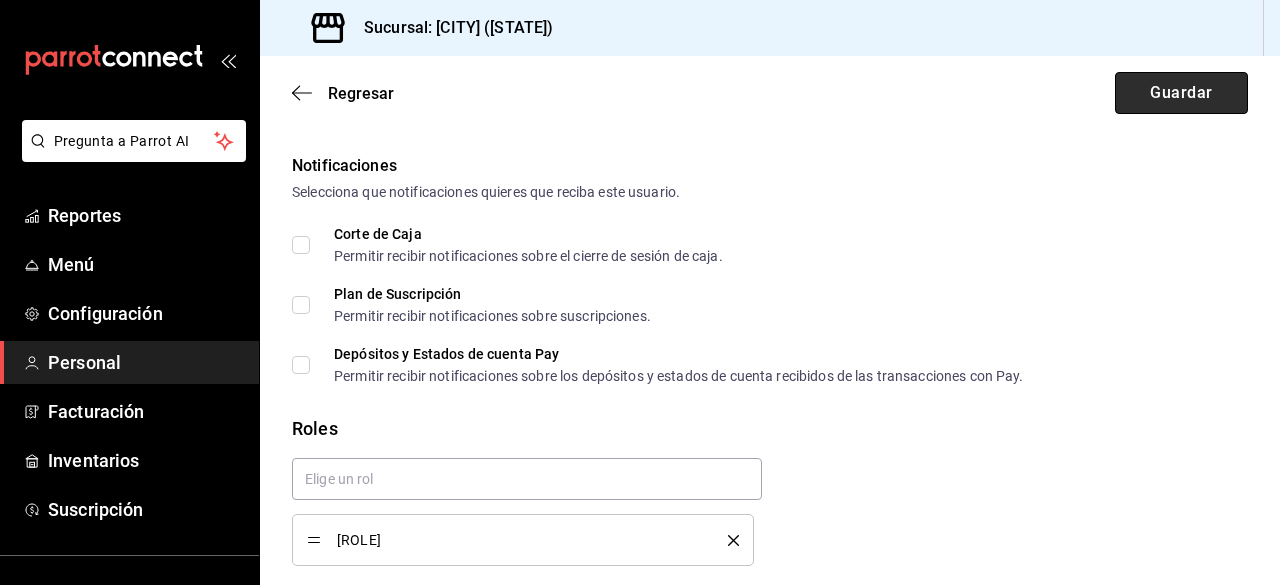 click on "Guardar" at bounding box center (1181, 93) 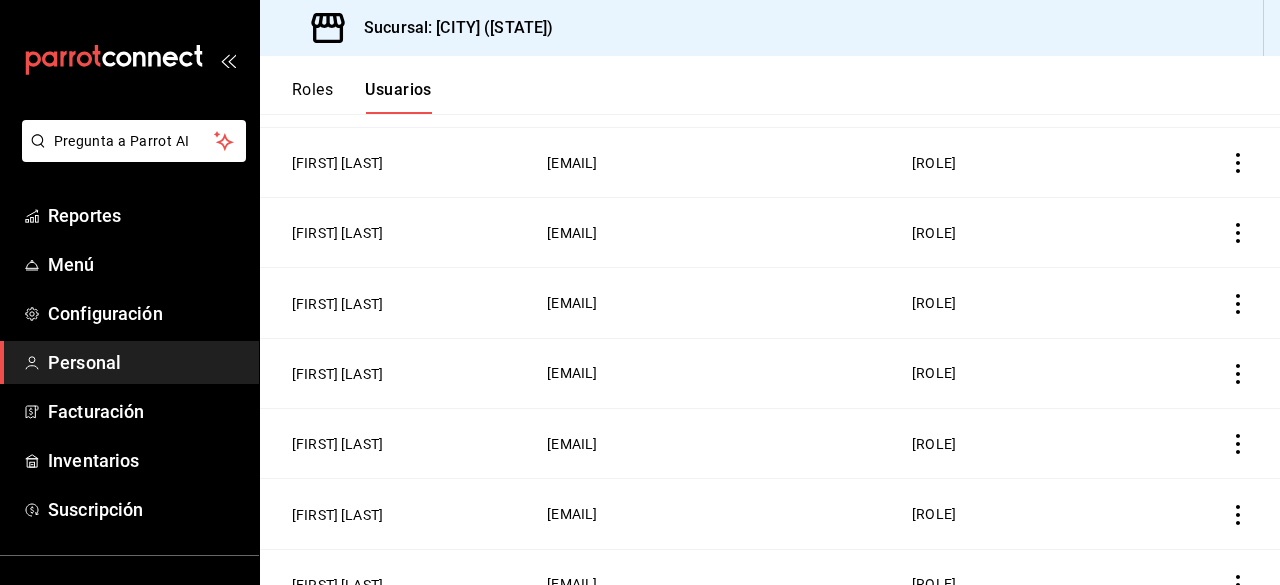 scroll, scrollTop: 457, scrollLeft: 0, axis: vertical 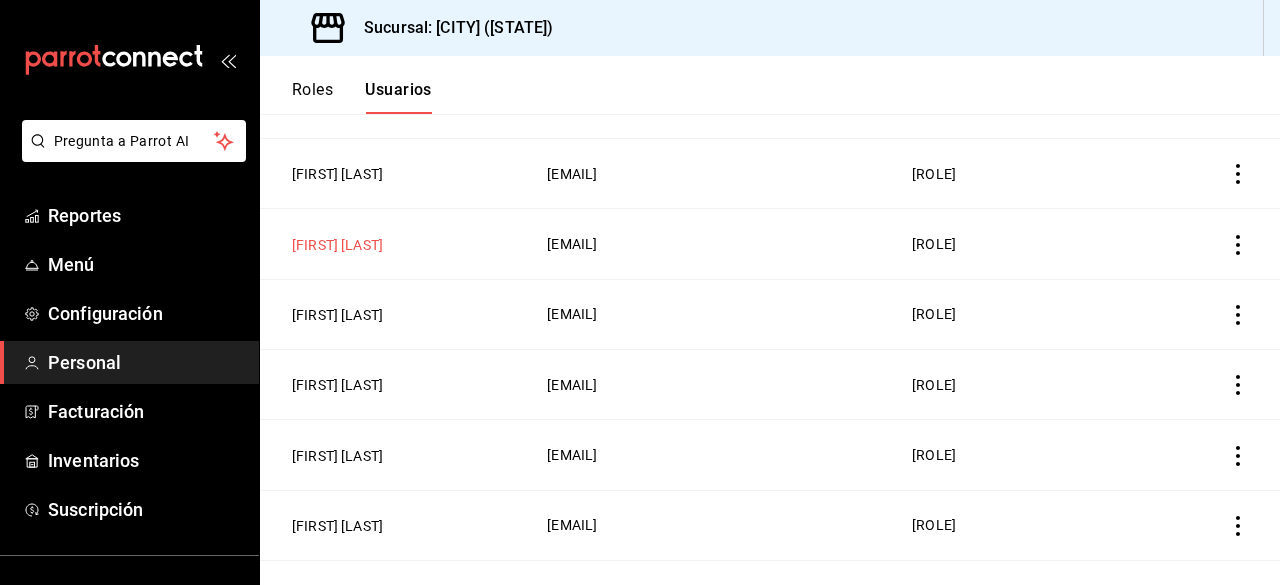 click on "[FIRST] [LAST]" at bounding box center [337, 245] 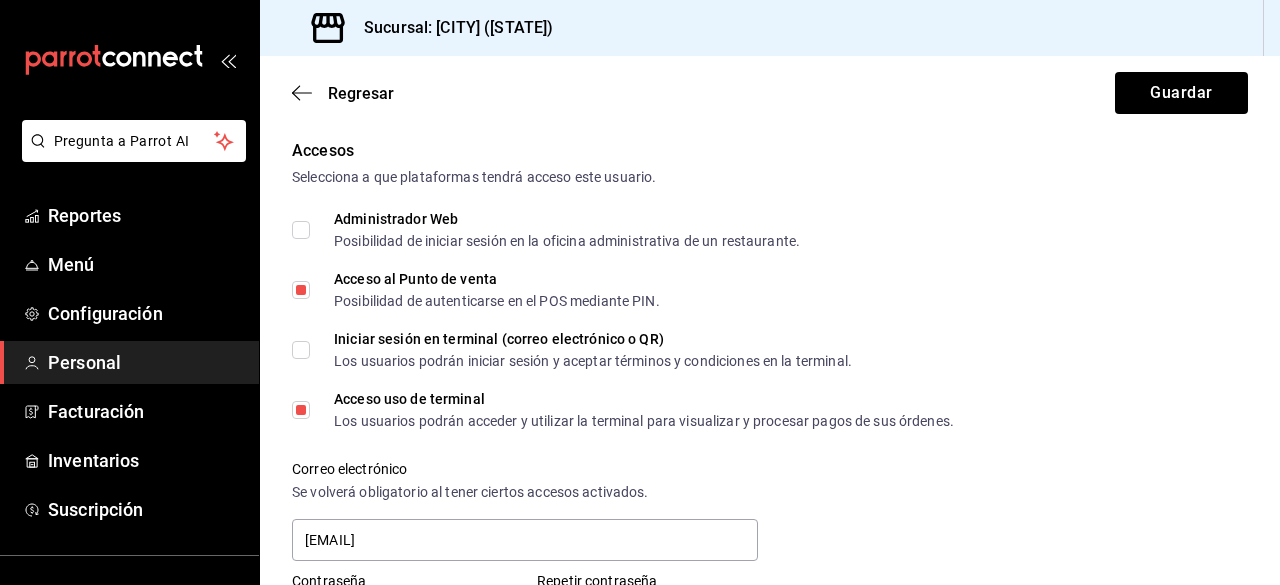 scroll, scrollTop: 556, scrollLeft: 0, axis: vertical 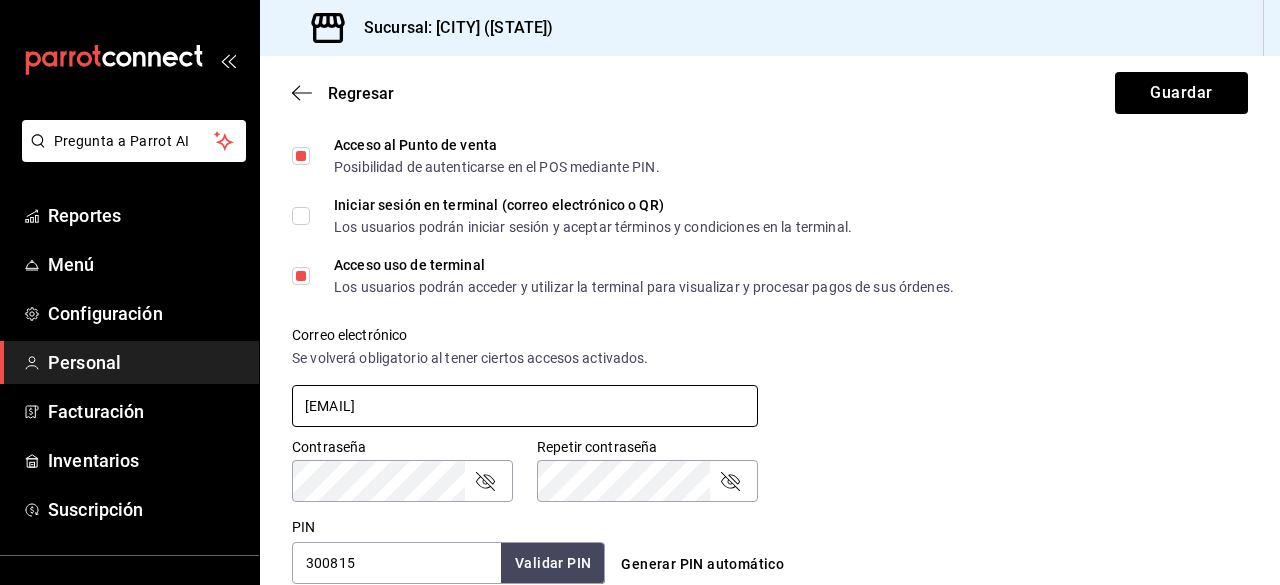drag, startPoint x: 493, startPoint y: 404, endPoint x: 303, endPoint y: 400, distance: 190.0421 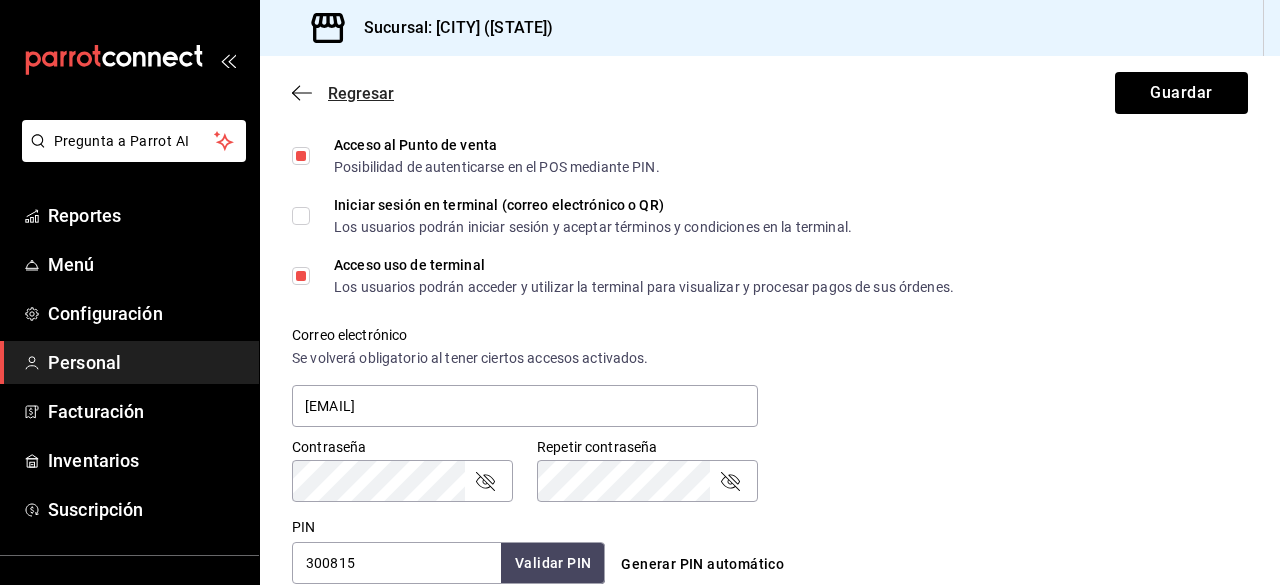 click at bounding box center (302, 93) 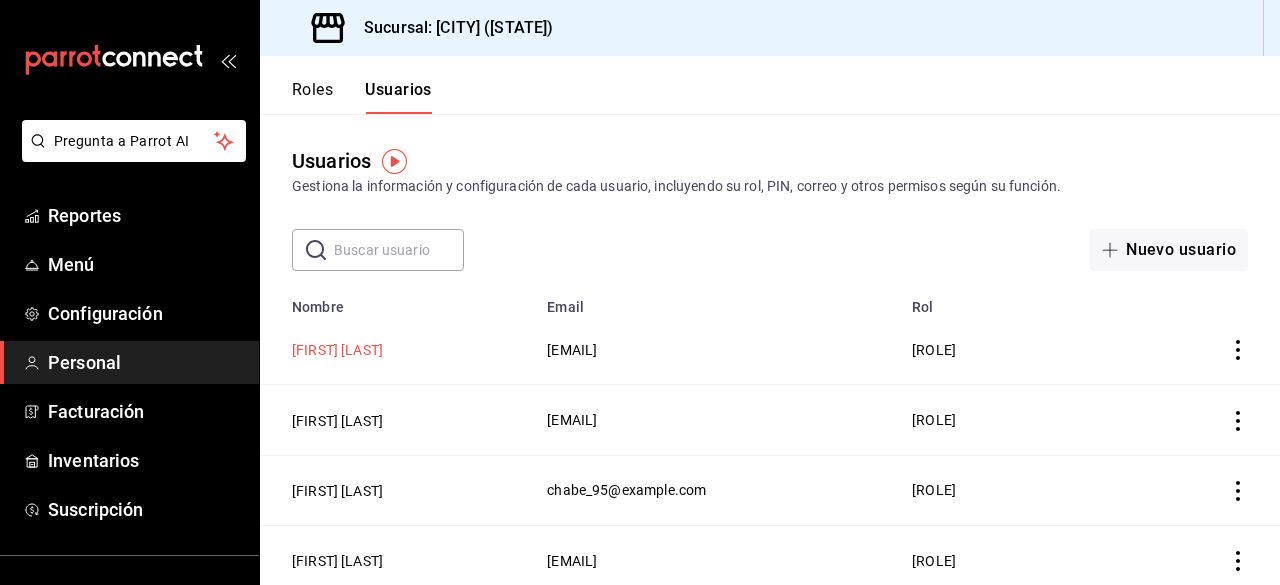 click on "[FIRST] [LAST]" at bounding box center [337, 350] 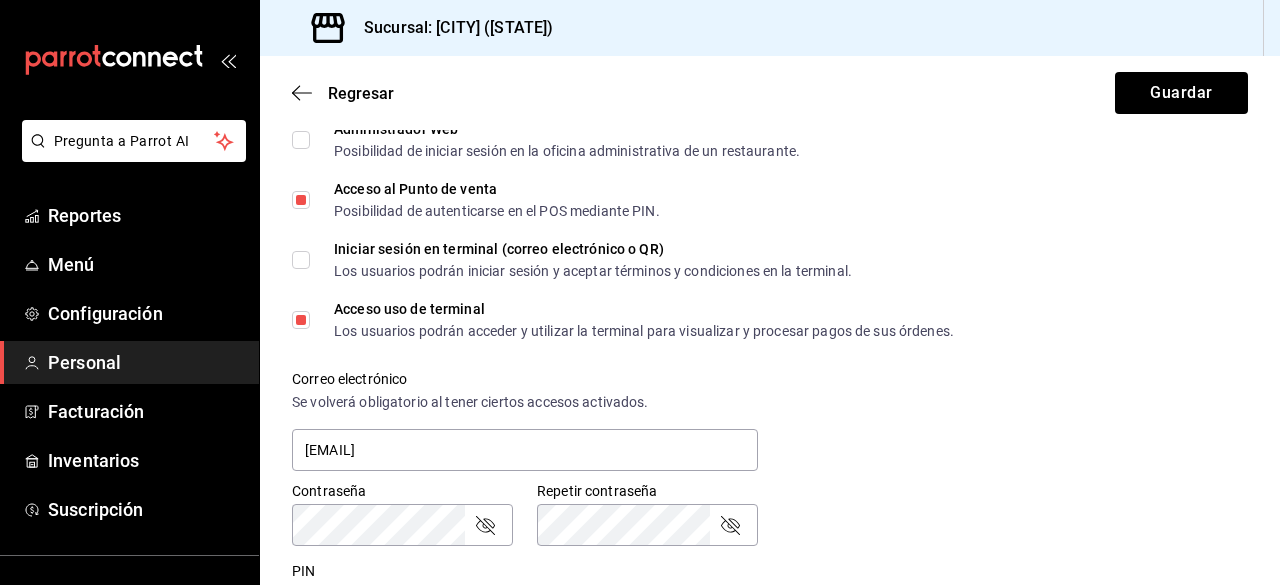 scroll, scrollTop: 511, scrollLeft: 0, axis: vertical 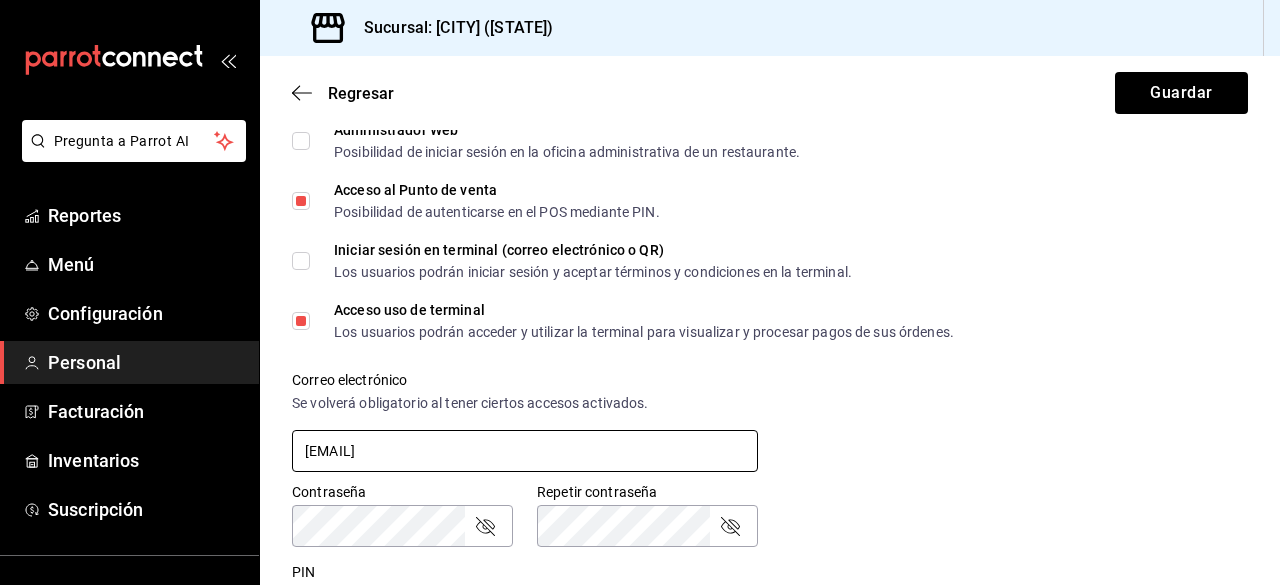 drag, startPoint x: 667, startPoint y: 451, endPoint x: 284, endPoint y: 436, distance: 383.2936 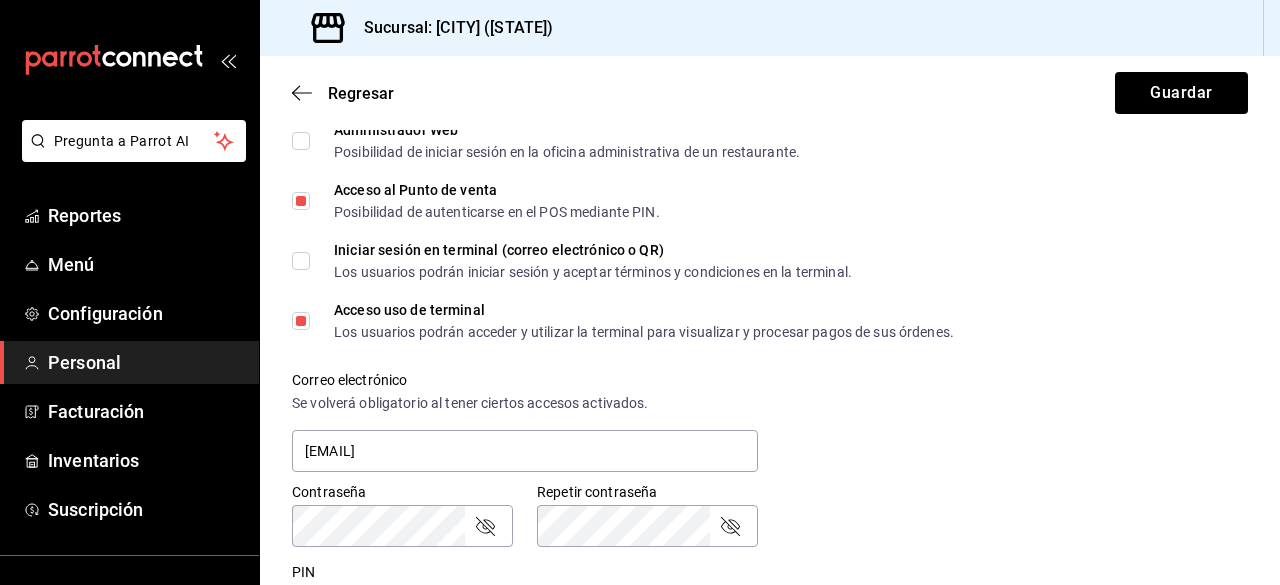 click on "Correo electrónico Se volverá obligatorio al tener ciertos accesos activados. [EMAIL]" at bounding box center [758, 411] 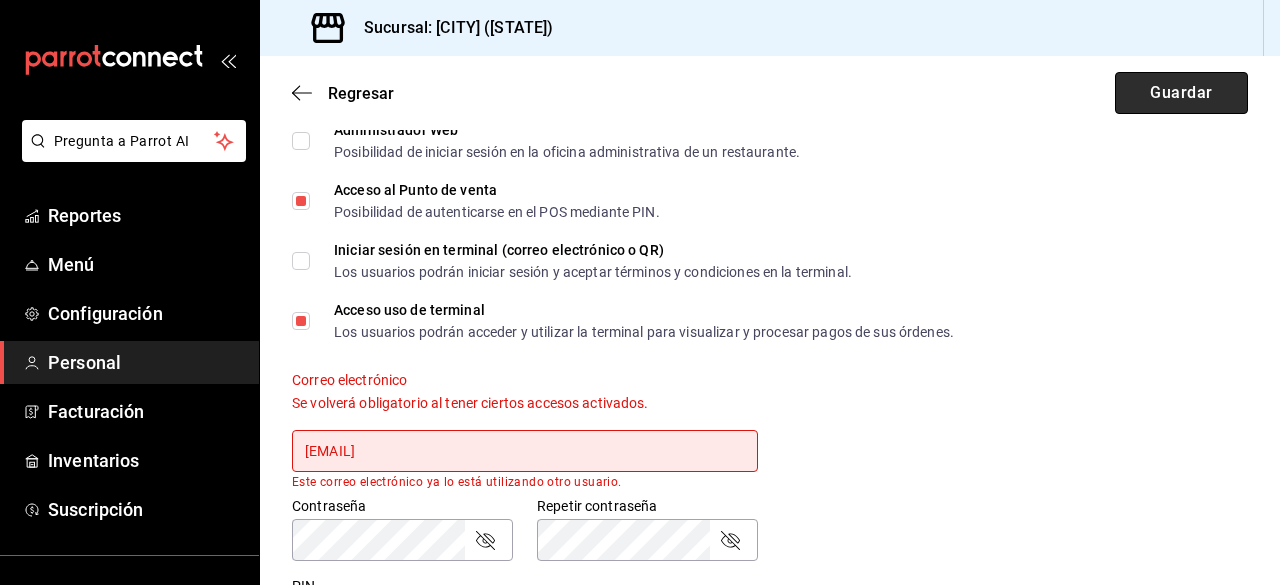 click on "Guardar" at bounding box center [1181, 93] 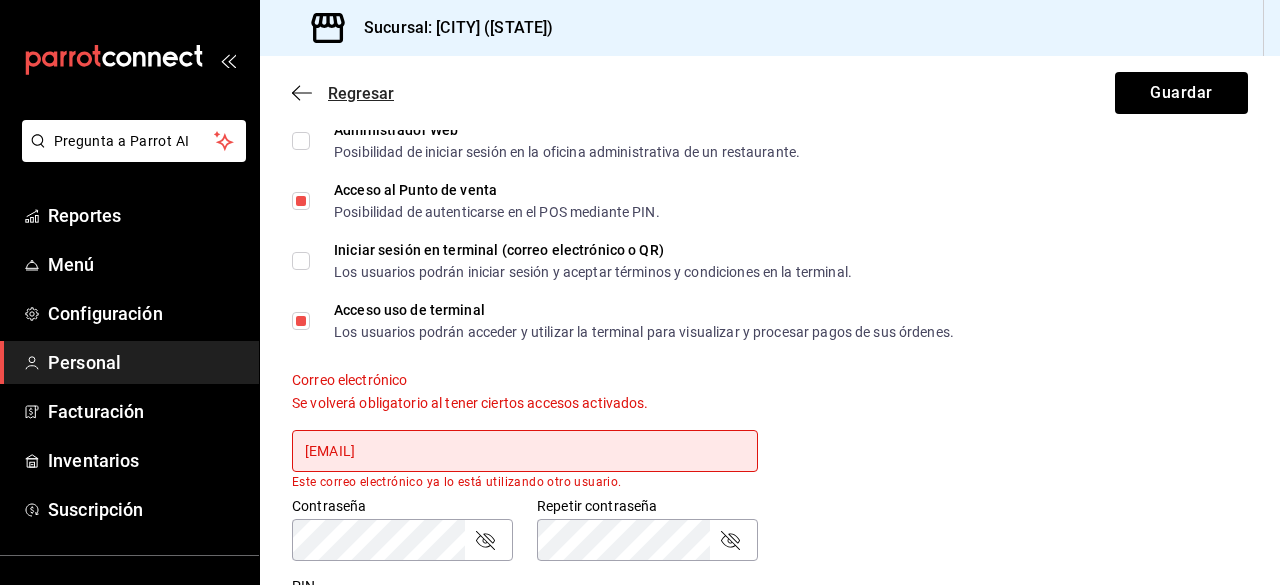 click at bounding box center (302, 93) 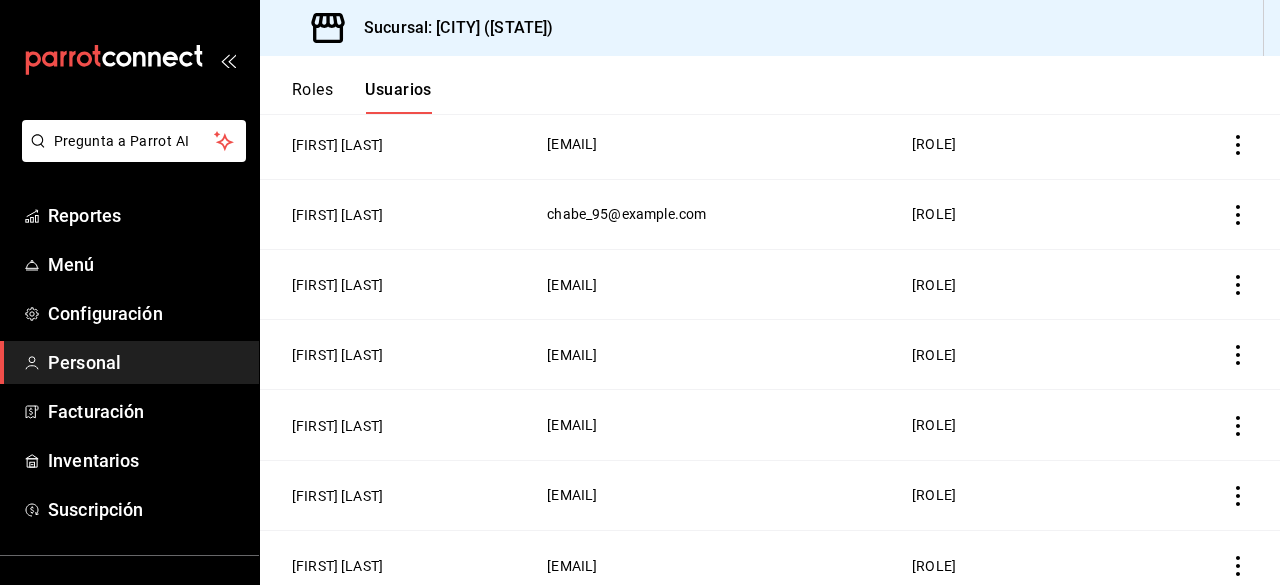 scroll, scrollTop: 326, scrollLeft: 0, axis: vertical 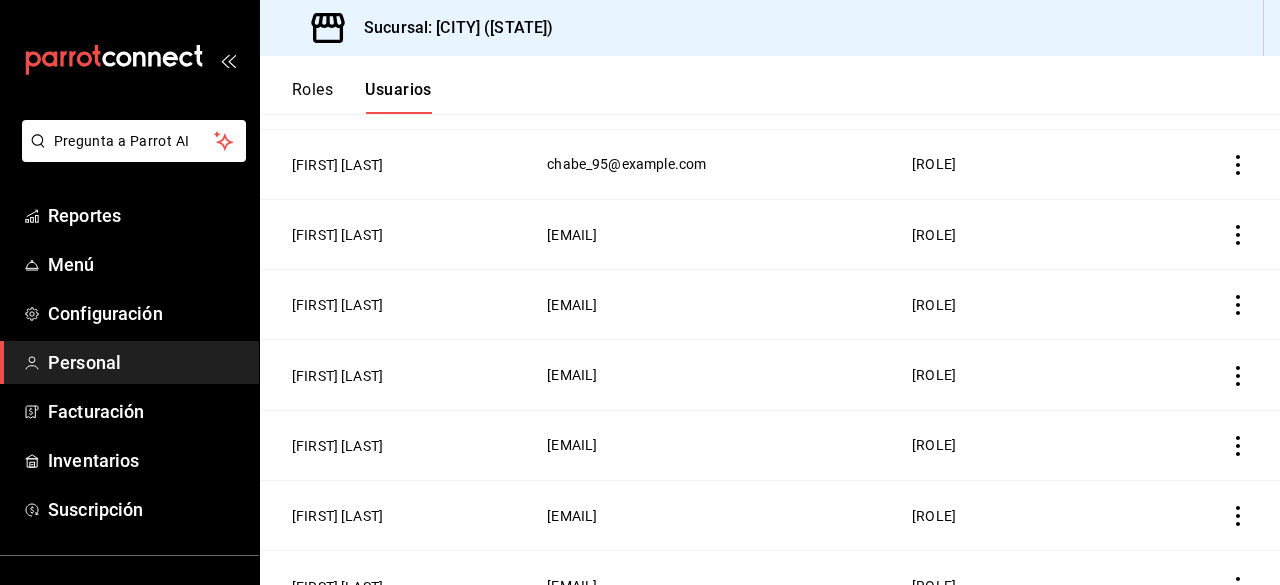 click at bounding box center [1238, 376] 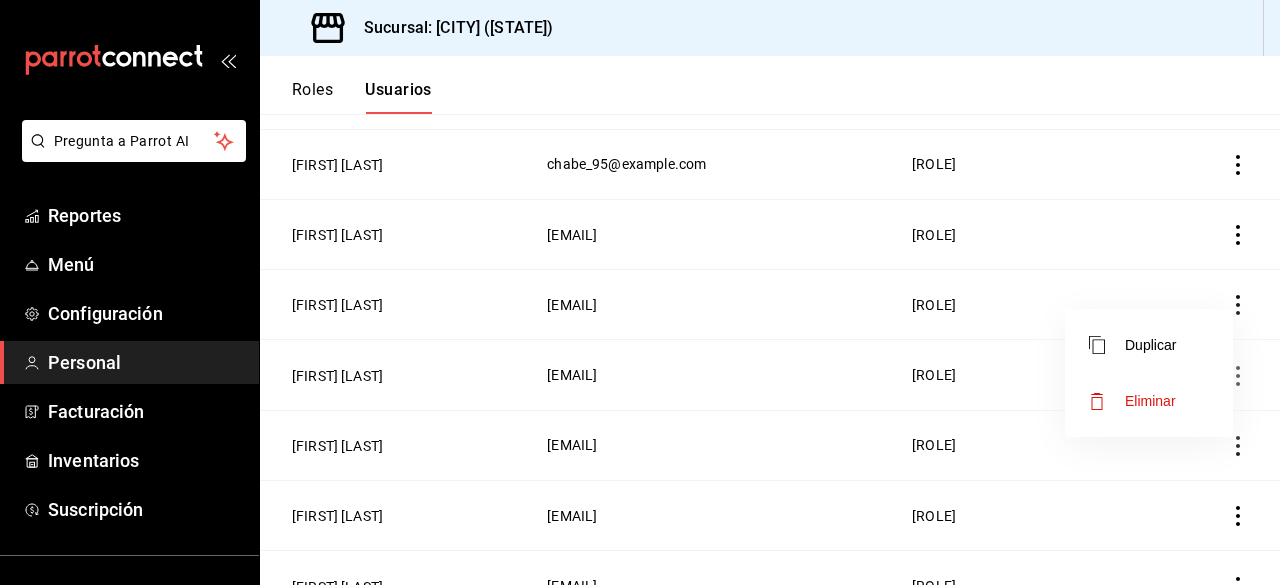 click on "Eliminar" at bounding box center (1150, 401) 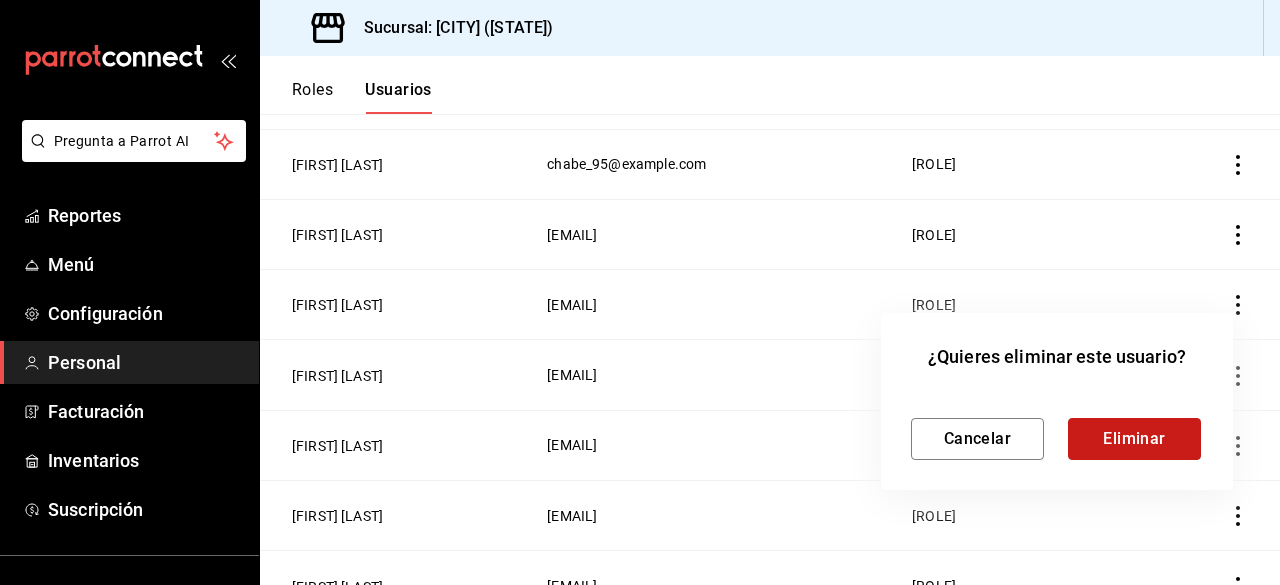 click on "Eliminar" at bounding box center [1134, 439] 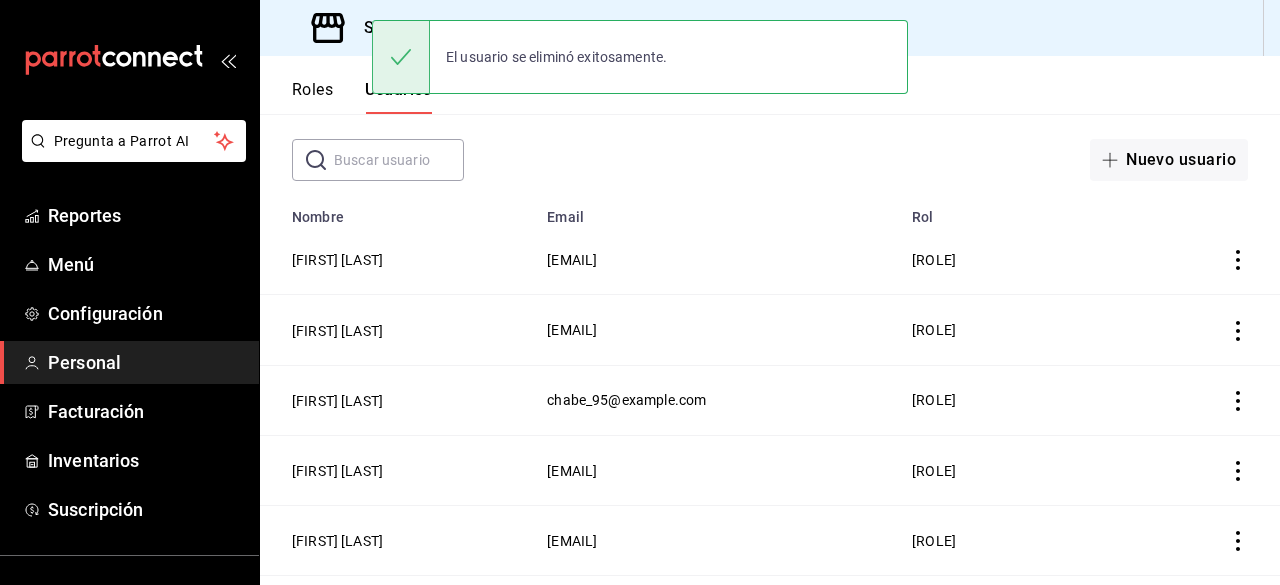 scroll, scrollTop: 0, scrollLeft: 0, axis: both 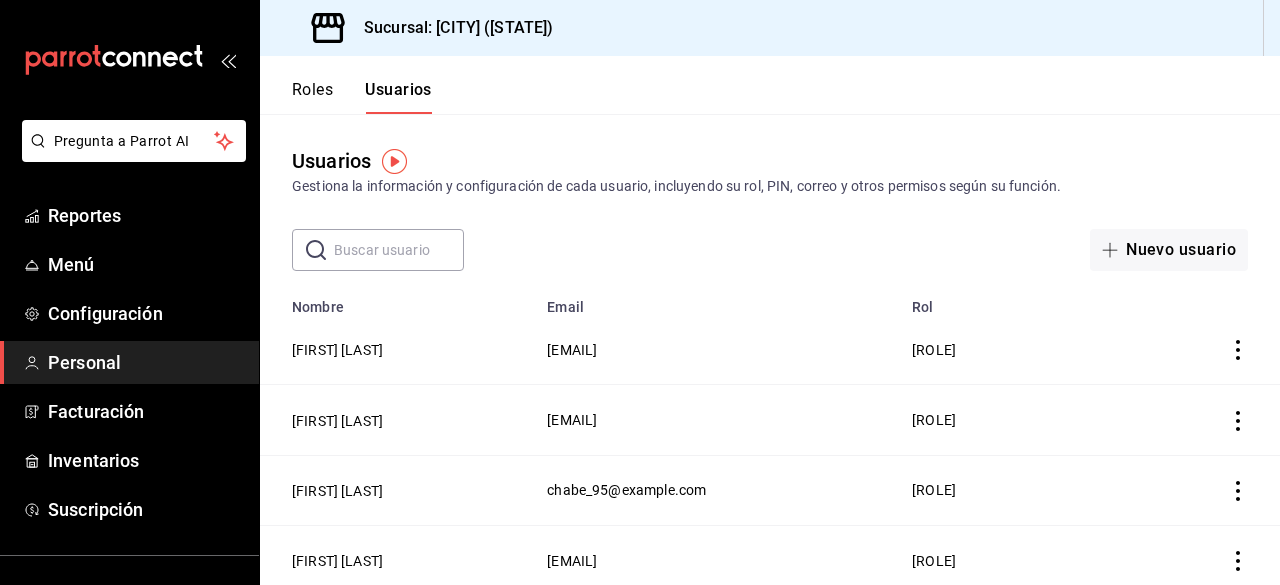 click on "[EMAIL]" at bounding box center (572, 350) 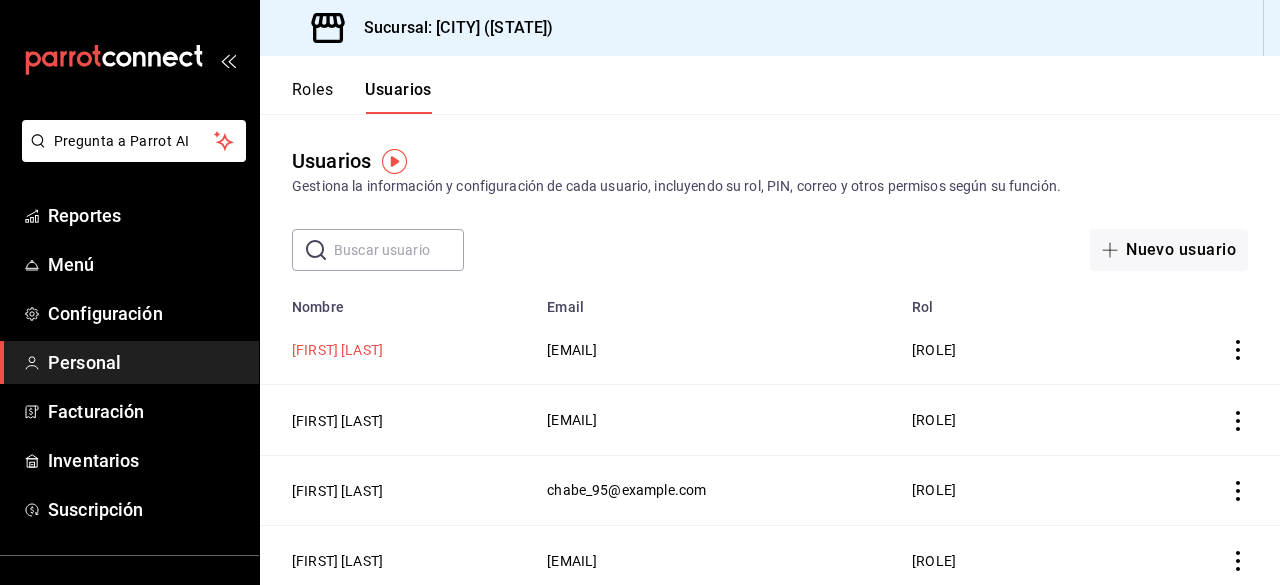 click on "[FIRST] [LAST]" at bounding box center [337, 350] 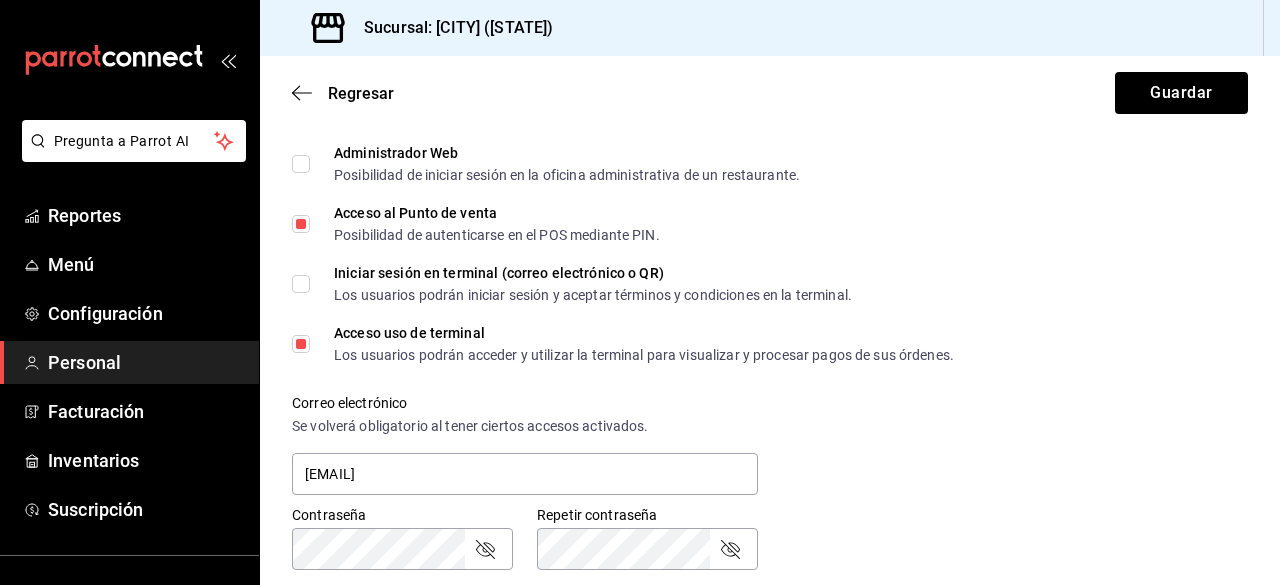 scroll, scrollTop: 489, scrollLeft: 0, axis: vertical 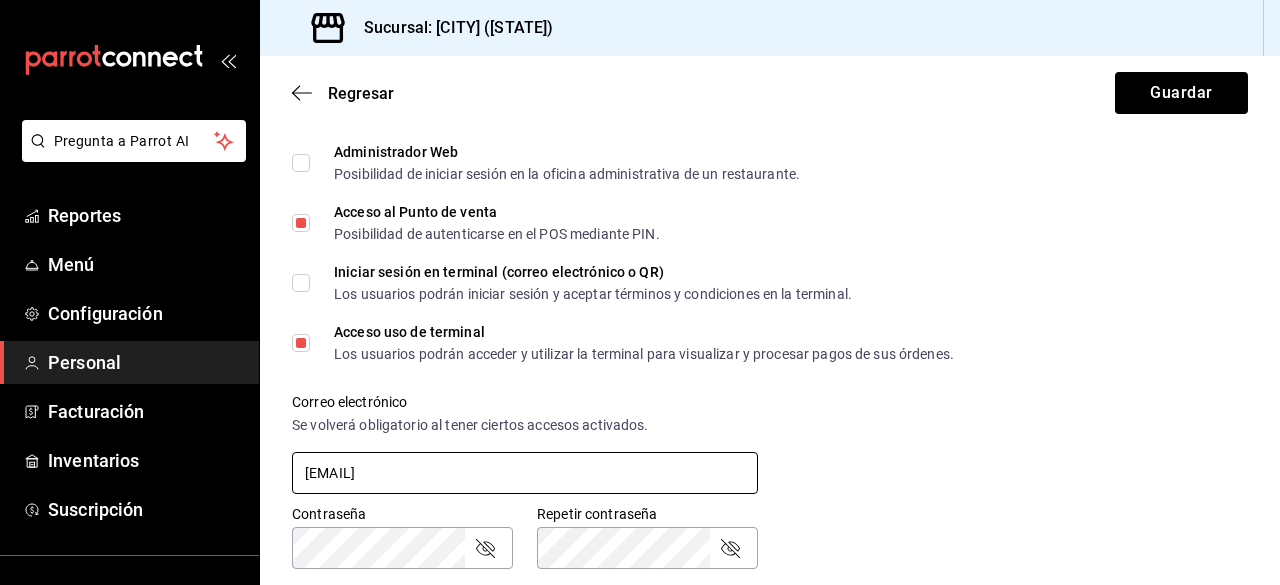 drag, startPoint x: 660, startPoint y: 469, endPoint x: 296, endPoint y: 459, distance: 364.13733 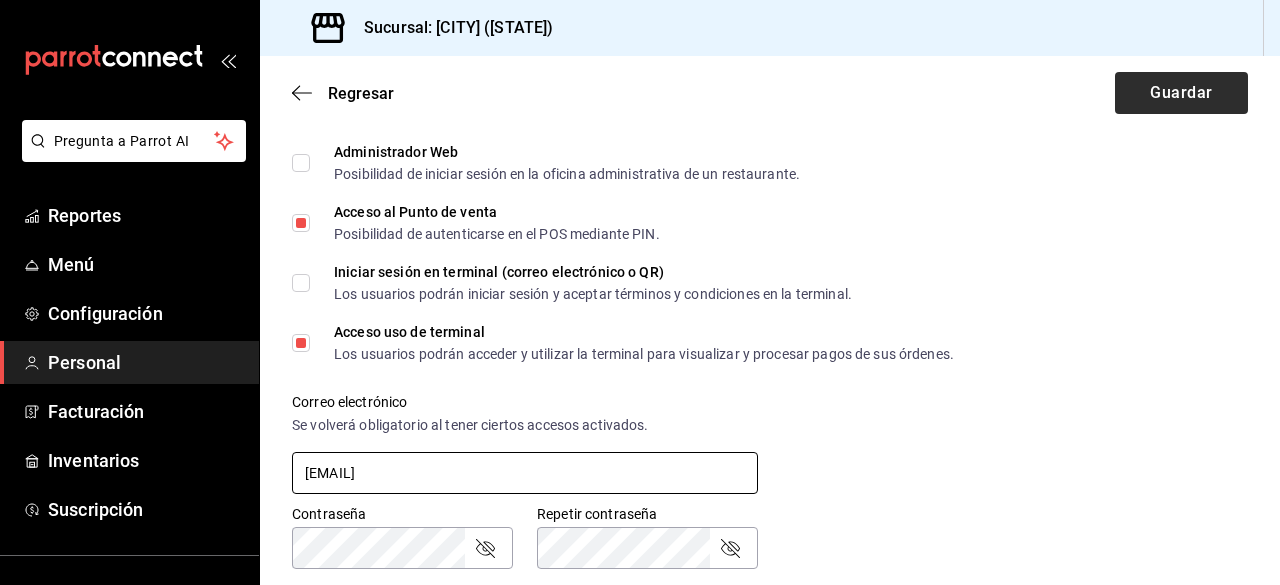type on "[EMAIL]" 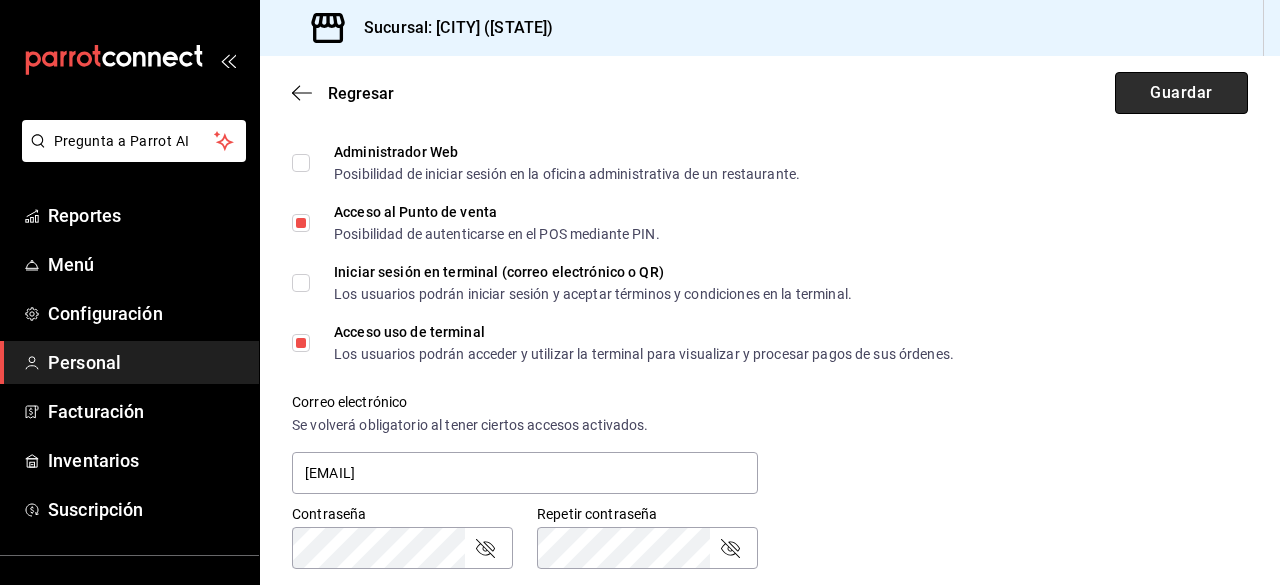 click on "Guardar" at bounding box center [1181, 93] 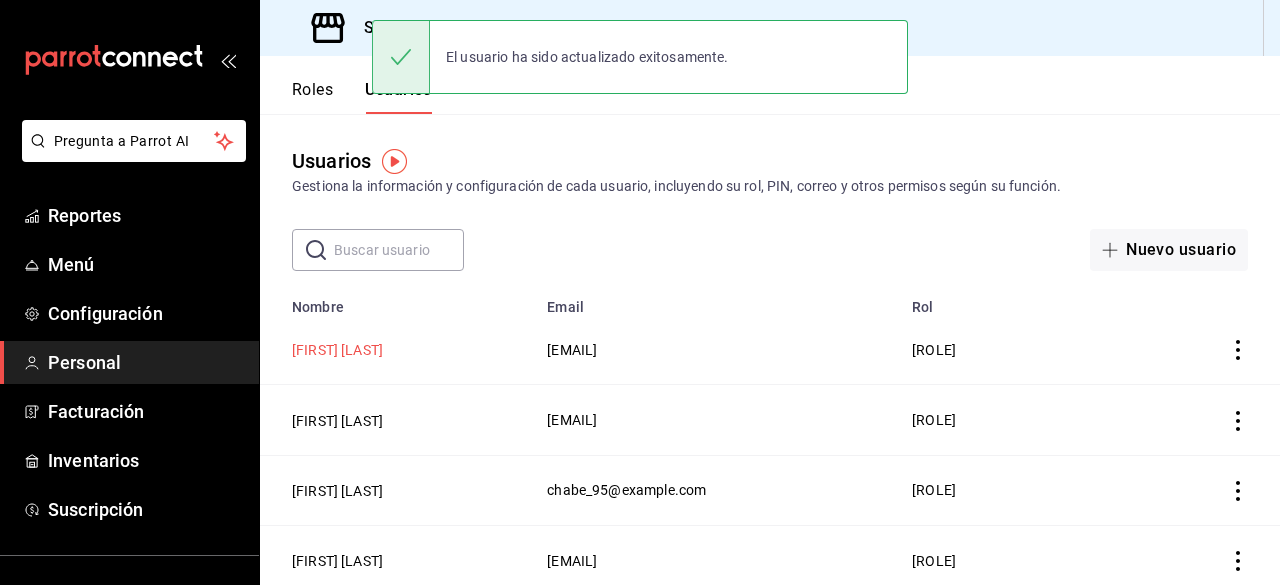 click on "[FIRST] [LAST]" at bounding box center [337, 350] 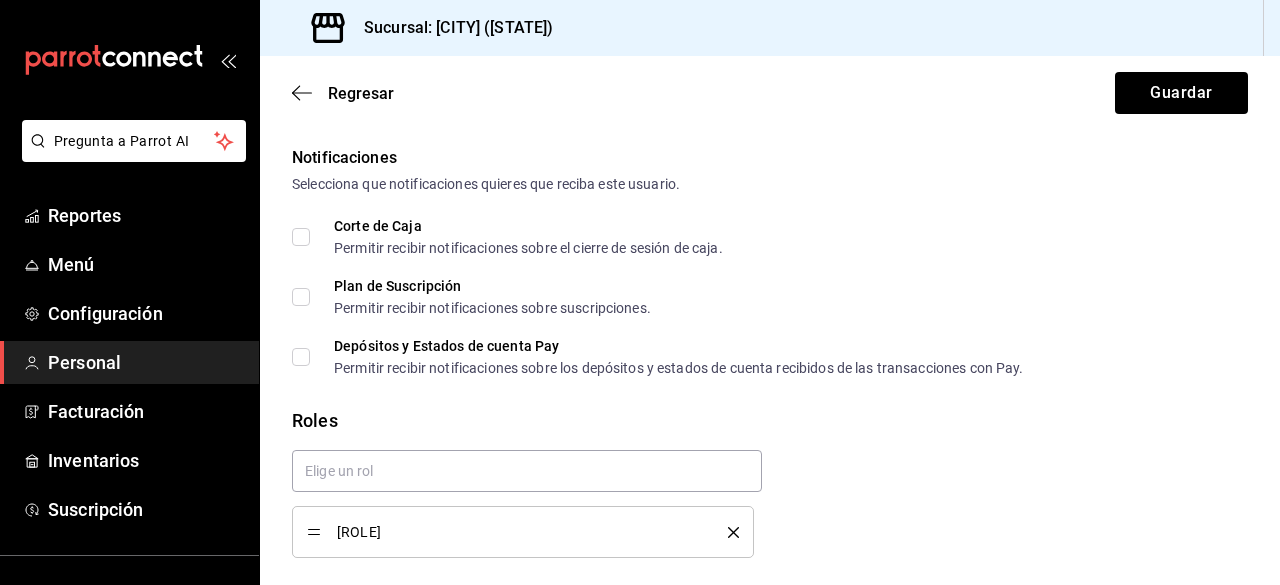 scroll, scrollTop: 1079, scrollLeft: 0, axis: vertical 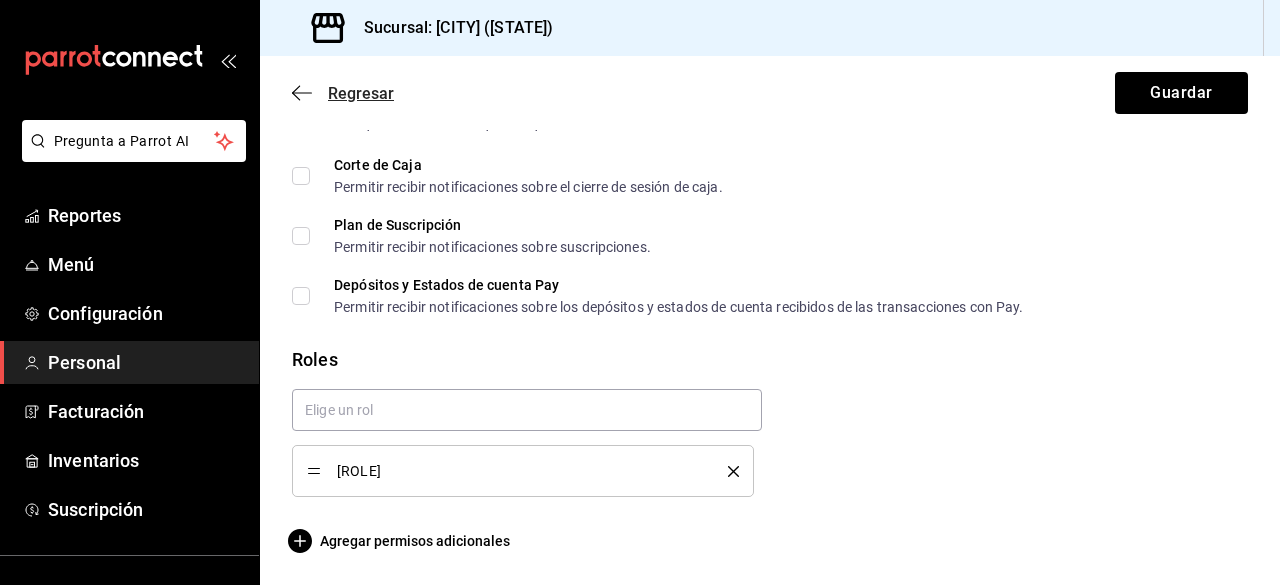 click at bounding box center (302, 93) 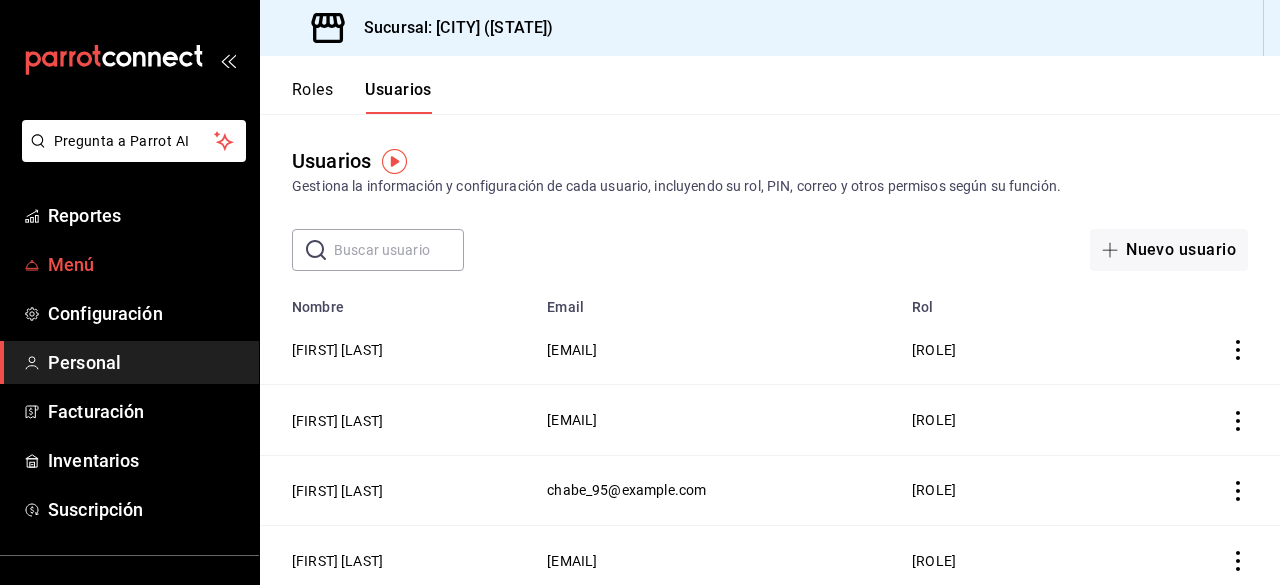 click on "Menú" at bounding box center (145, 264) 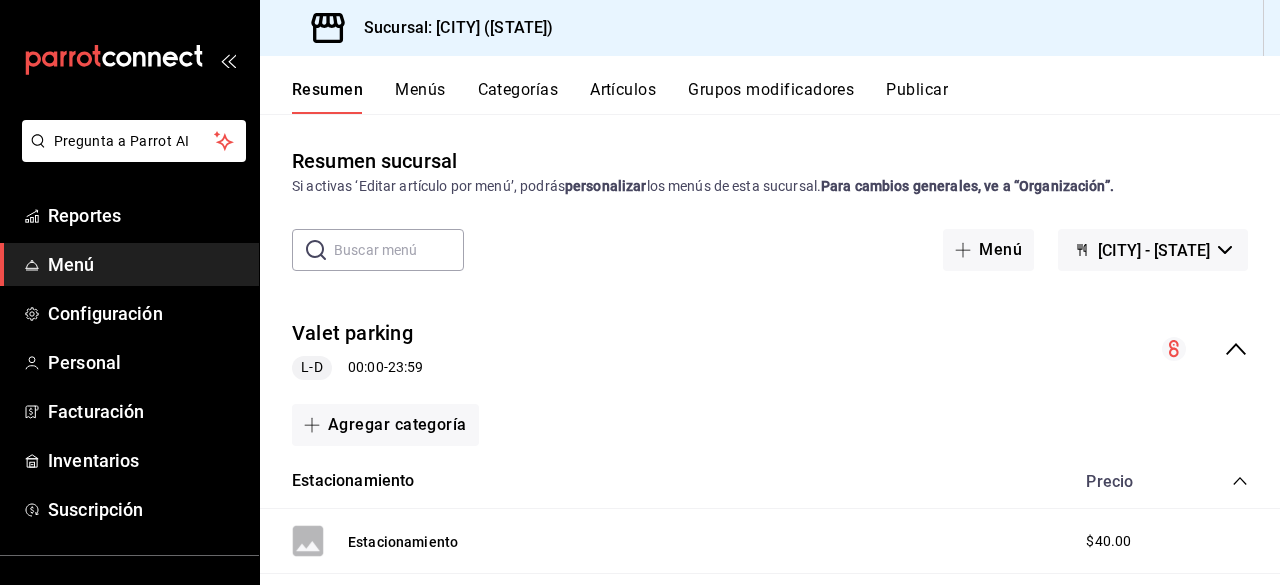 click on "Publicar" at bounding box center (917, 97) 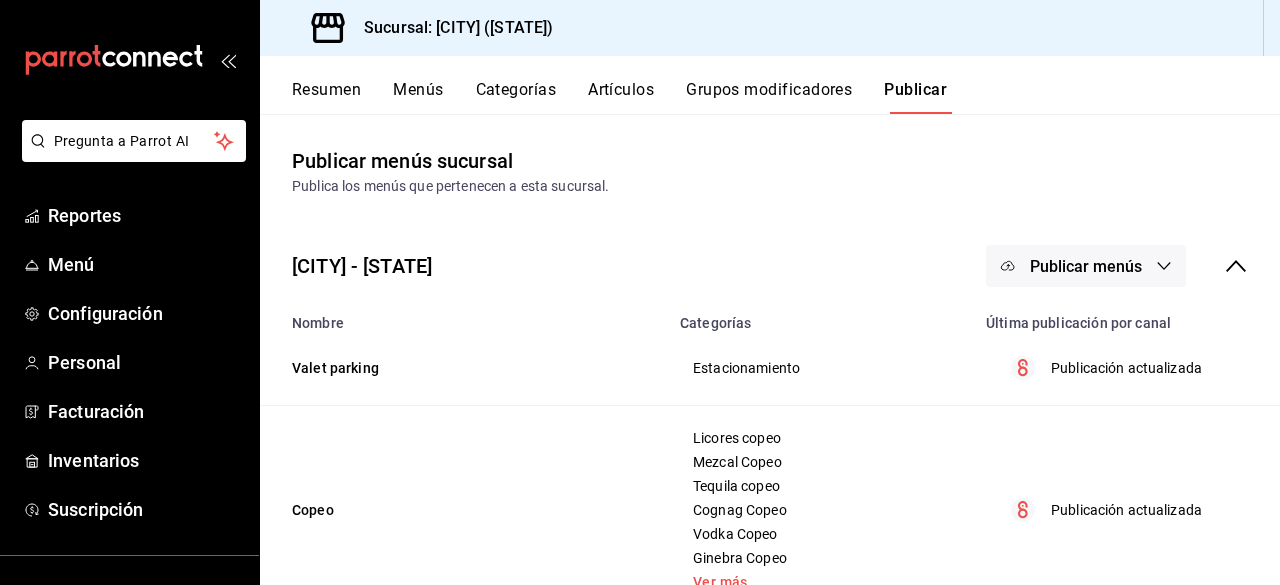 click on "Publicar menús" at bounding box center (1086, 266) 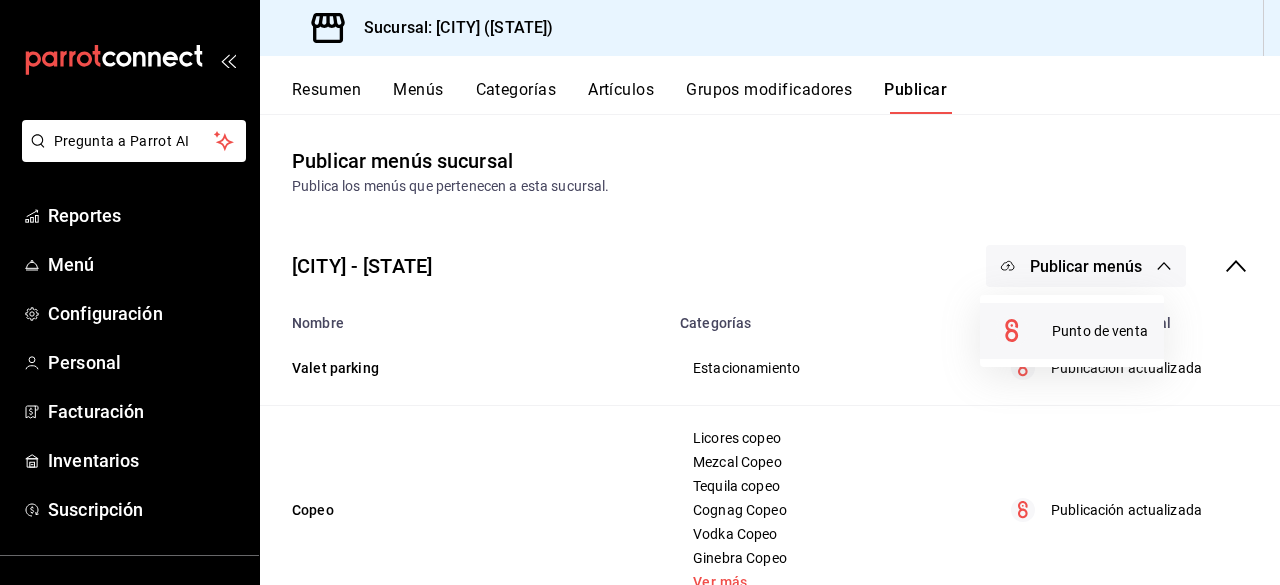 click on "Punto de venta" at bounding box center (1100, 331) 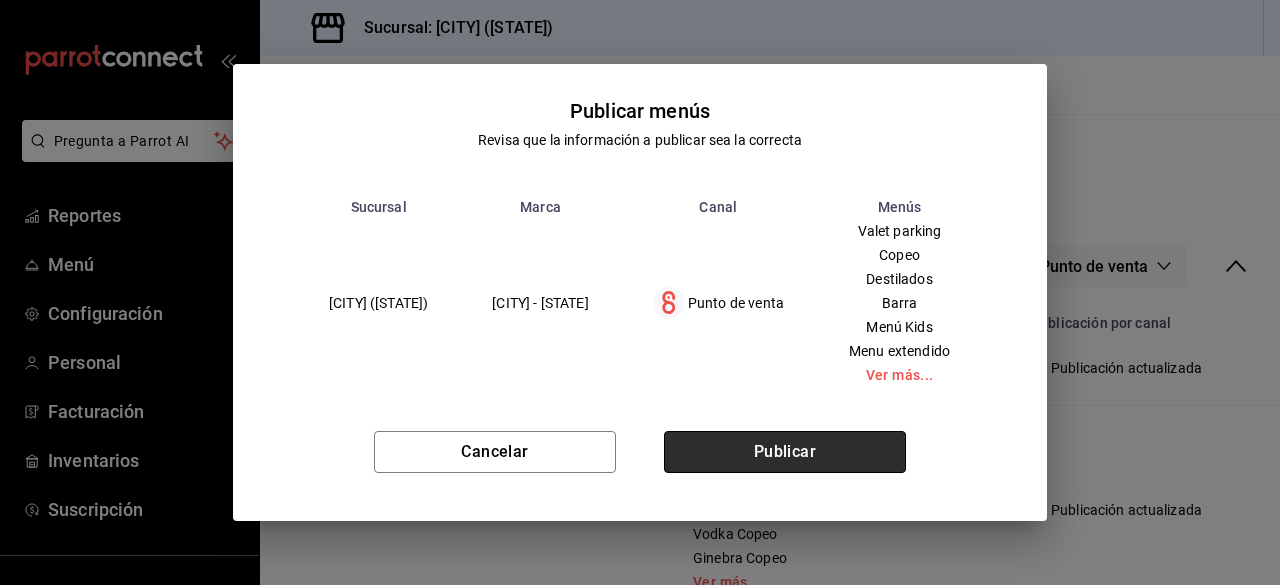click on "Publicar" at bounding box center [785, 452] 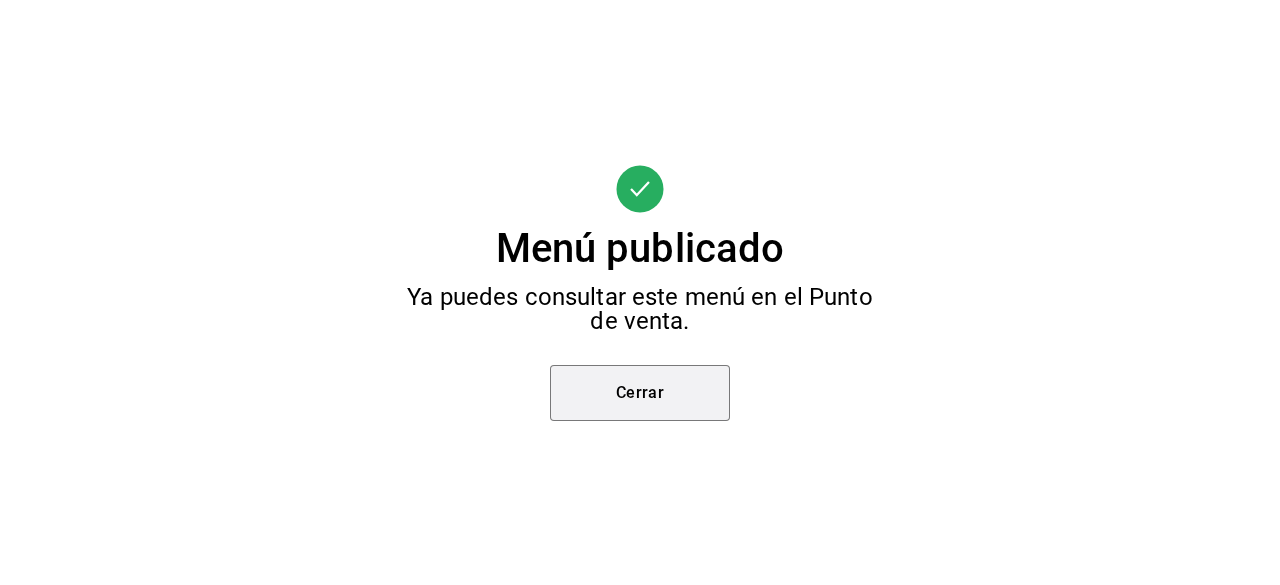 click on "Cerrar" at bounding box center [640, 393] 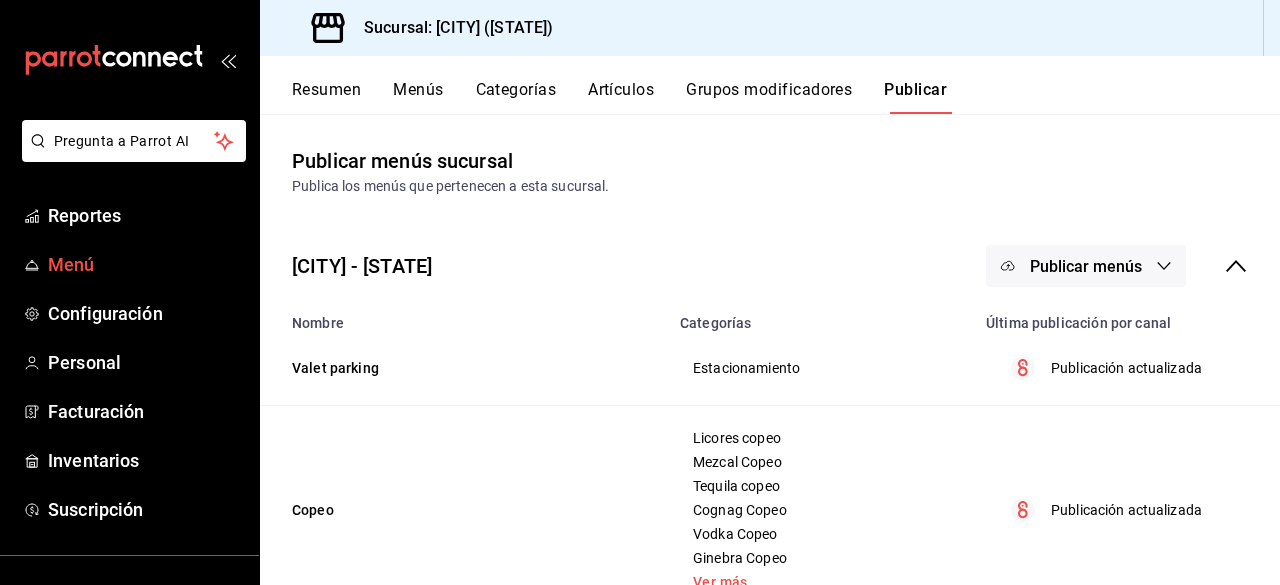 click on "Menú" at bounding box center [145, 264] 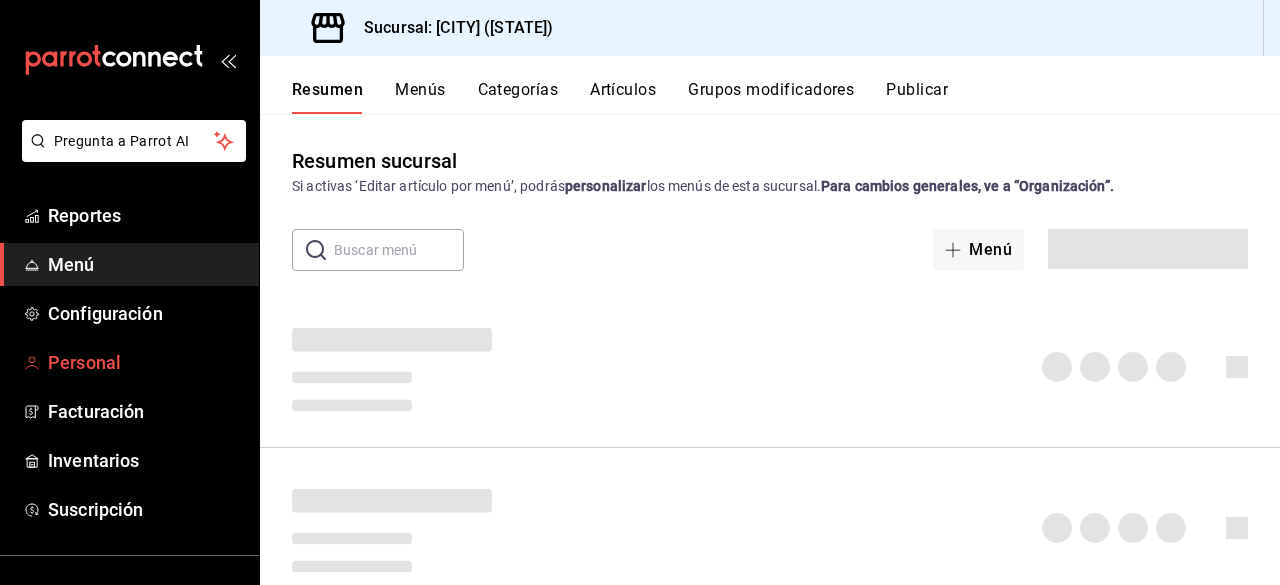 click on "Personal" at bounding box center (145, 362) 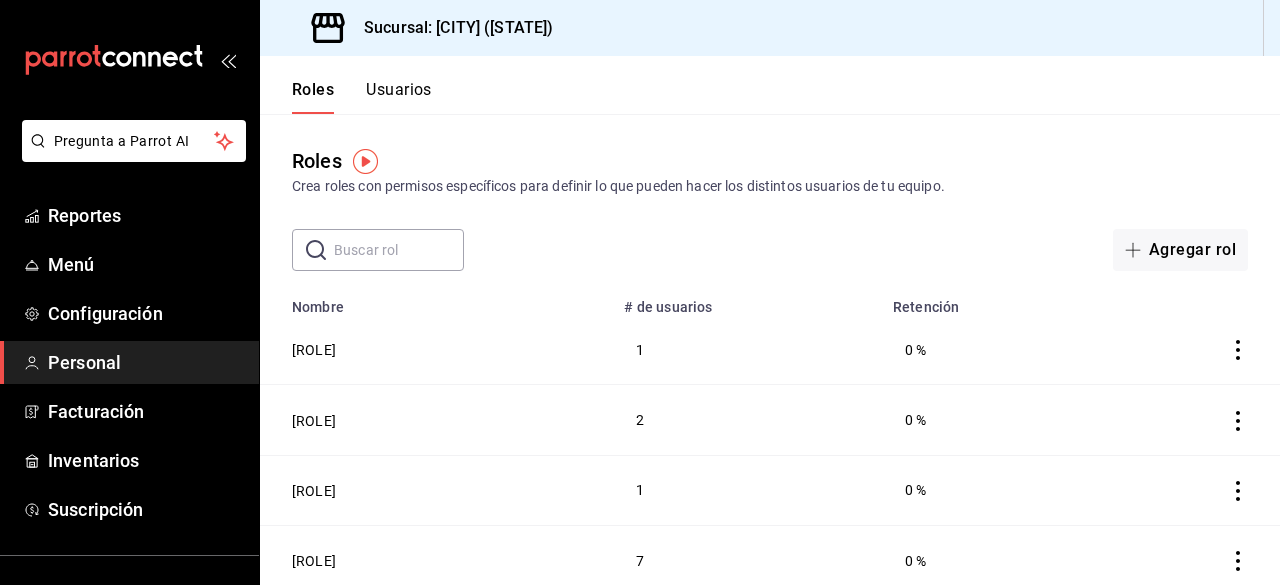 click on "Usuarios" at bounding box center [399, 97] 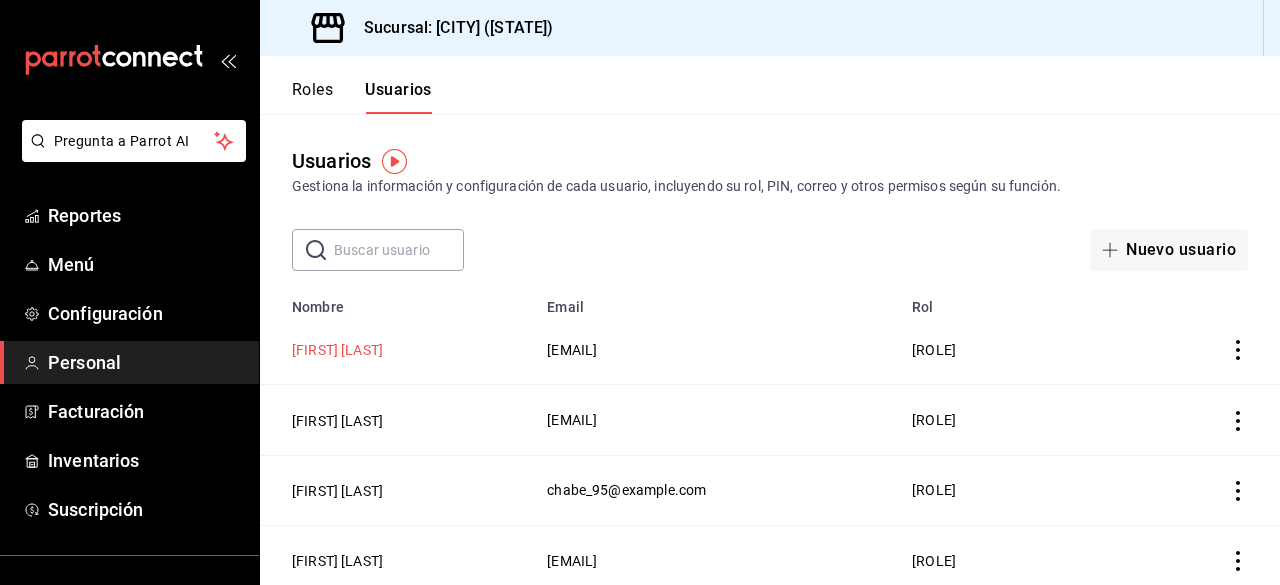 click on "[FIRST] [LAST]" at bounding box center (337, 350) 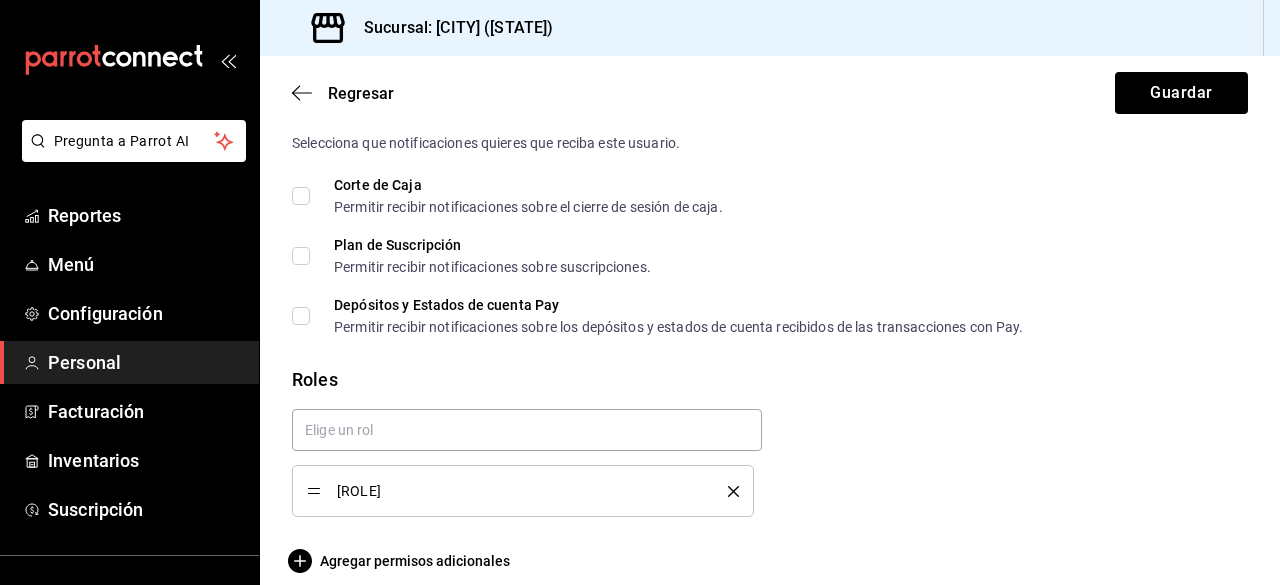 scroll, scrollTop: 1079, scrollLeft: 0, axis: vertical 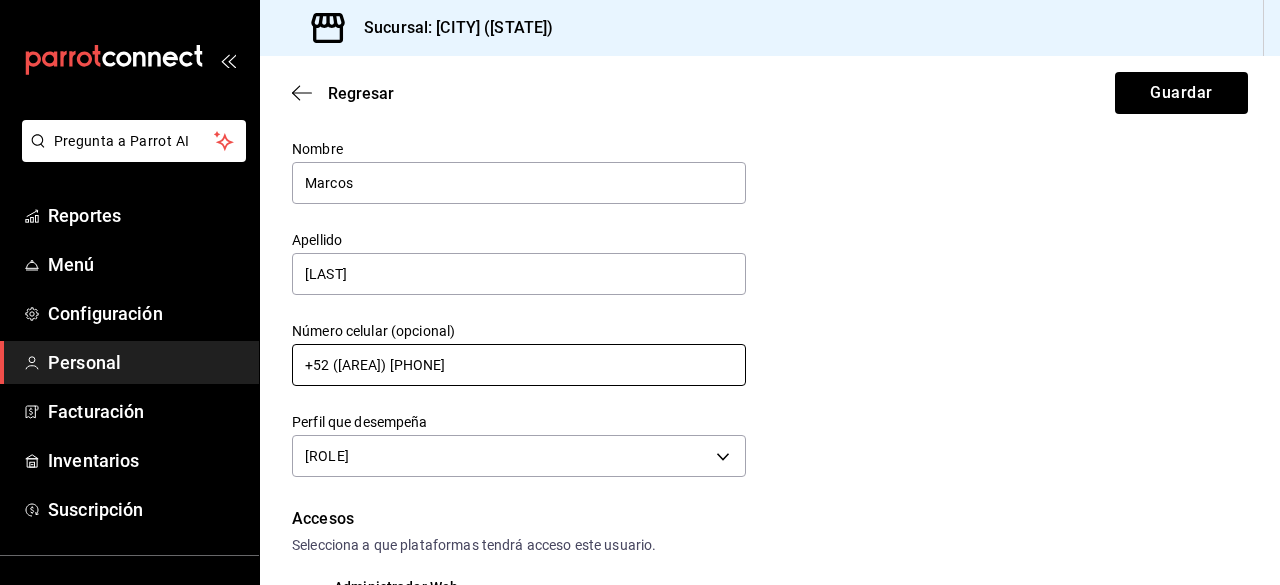 click on "+52 ([AREA]) [PHONE]" at bounding box center (519, 365) 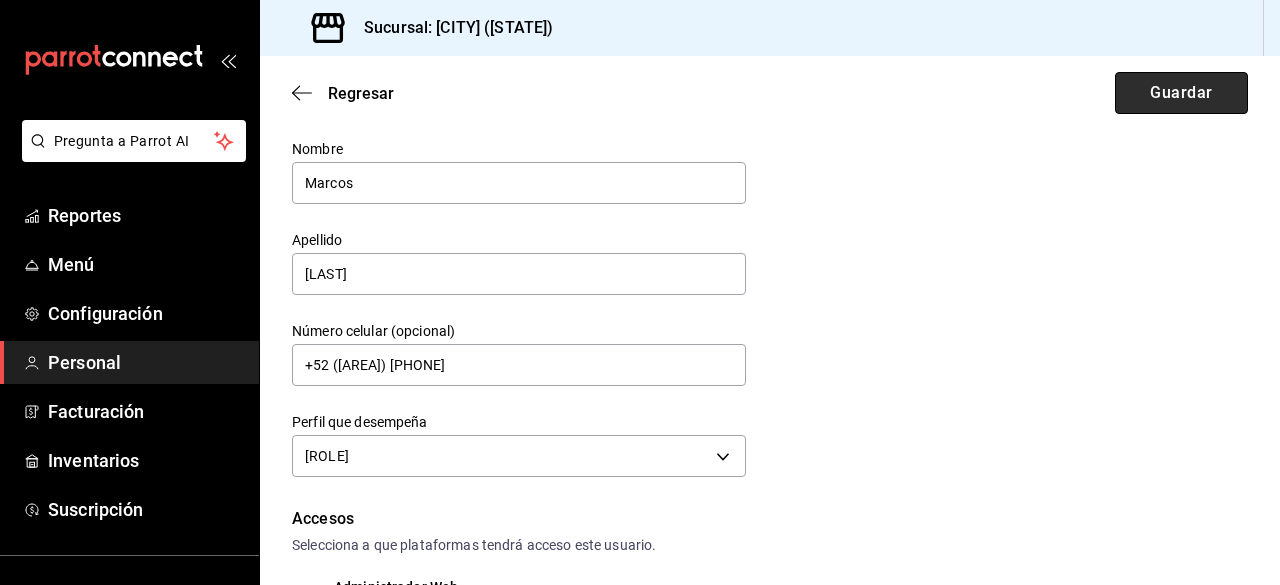 click on "Guardar" at bounding box center (1181, 93) 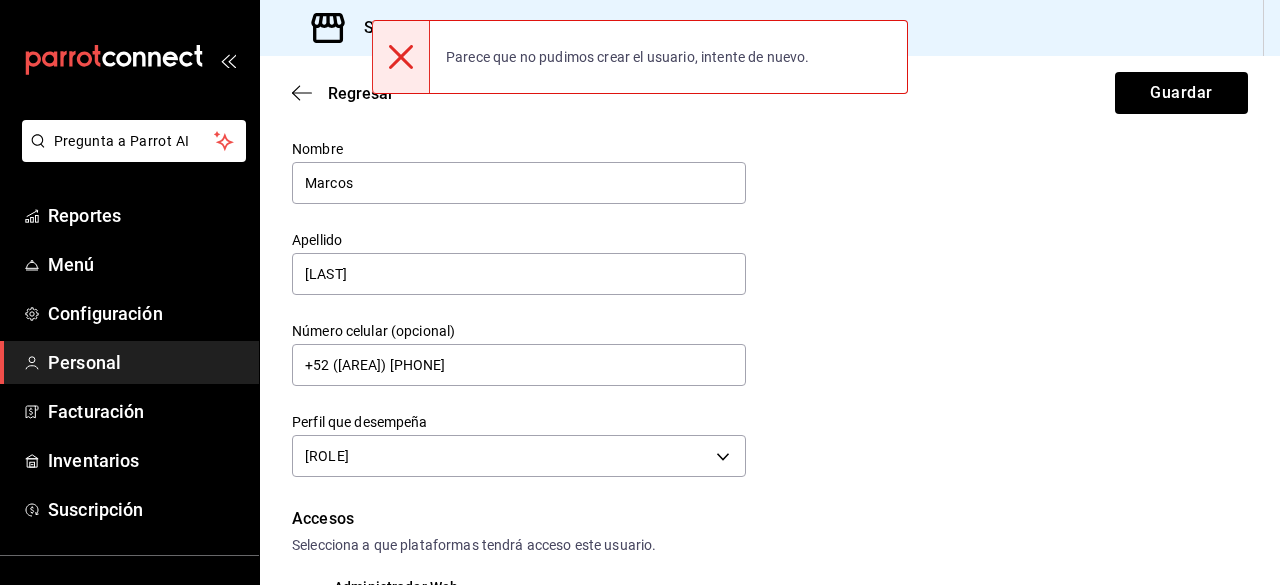click on "Datos personales Nombre [FIRST] Apellido [LAST] Número celular (opcional) +52 ([AREA]) [PHONE] Perfil que desempeña [ROLE] [ROLE_SHORT]" at bounding box center [770, 287] 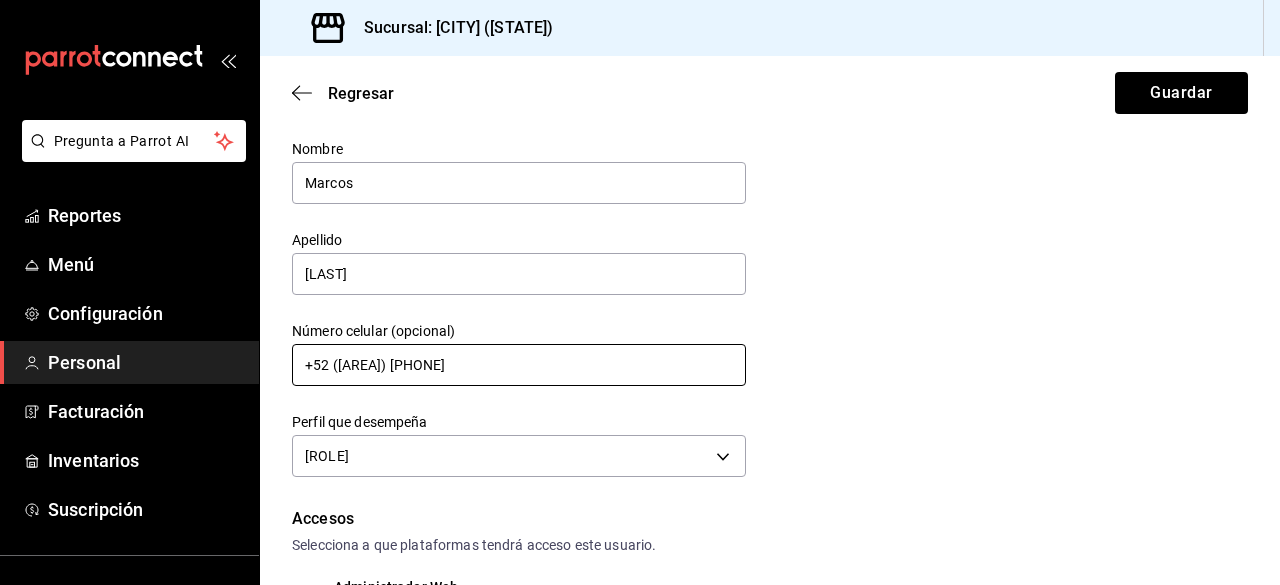 drag, startPoint x: 455, startPoint y: 367, endPoint x: 278, endPoint y: 358, distance: 177.22867 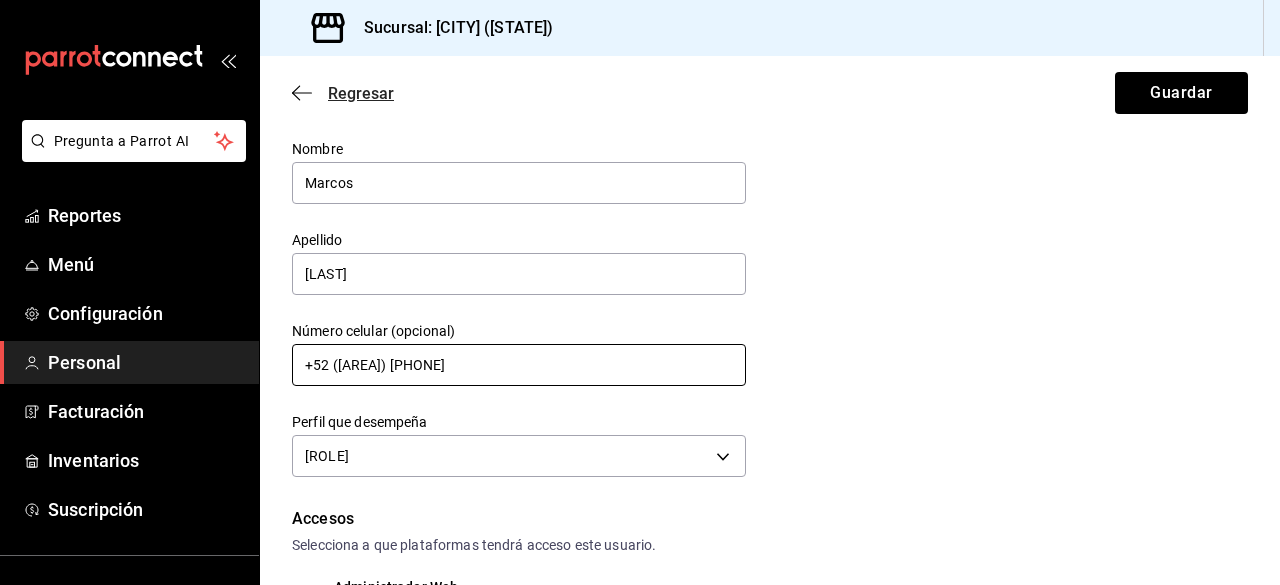 type on "+52 ([AREA]) [PHONE]" 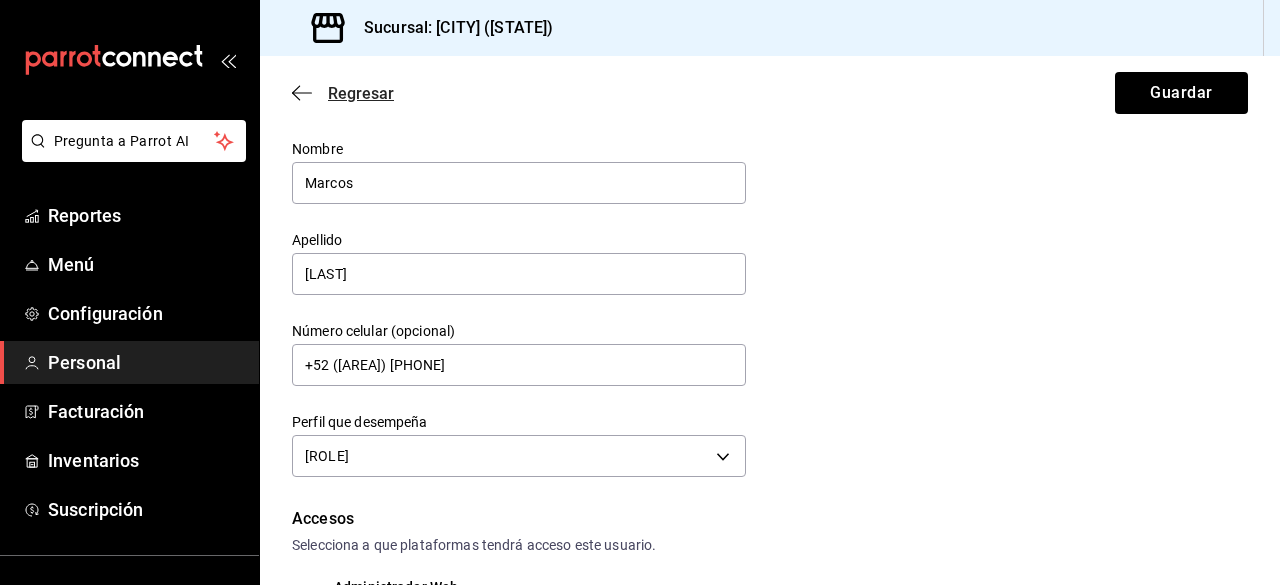 click at bounding box center [302, 93] 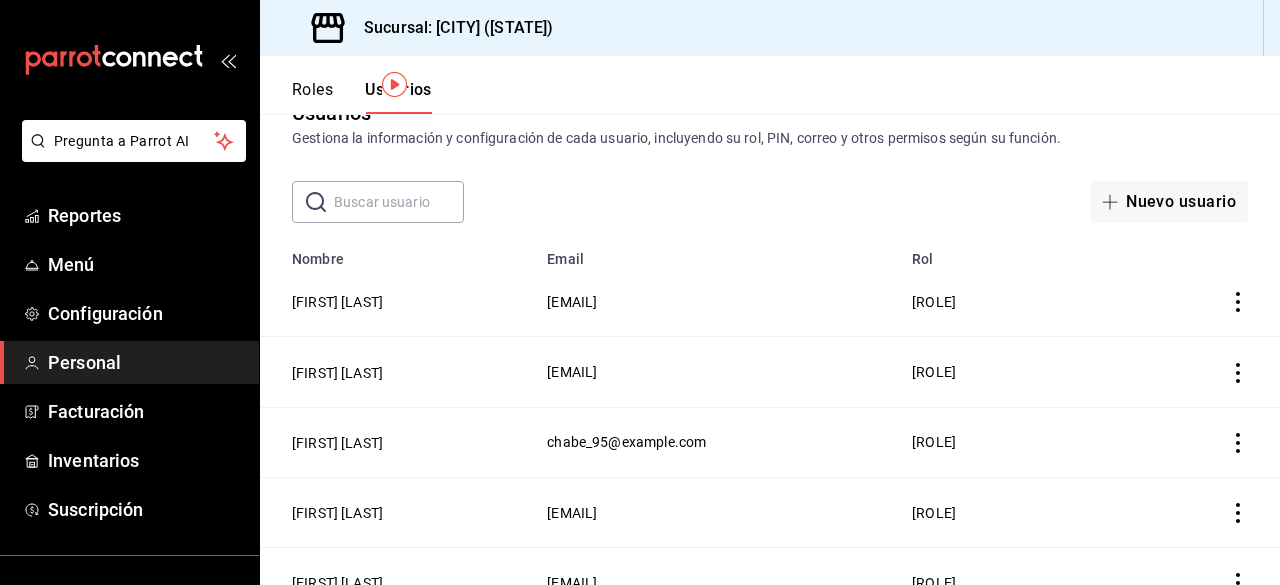 scroll, scrollTop: 89, scrollLeft: 0, axis: vertical 